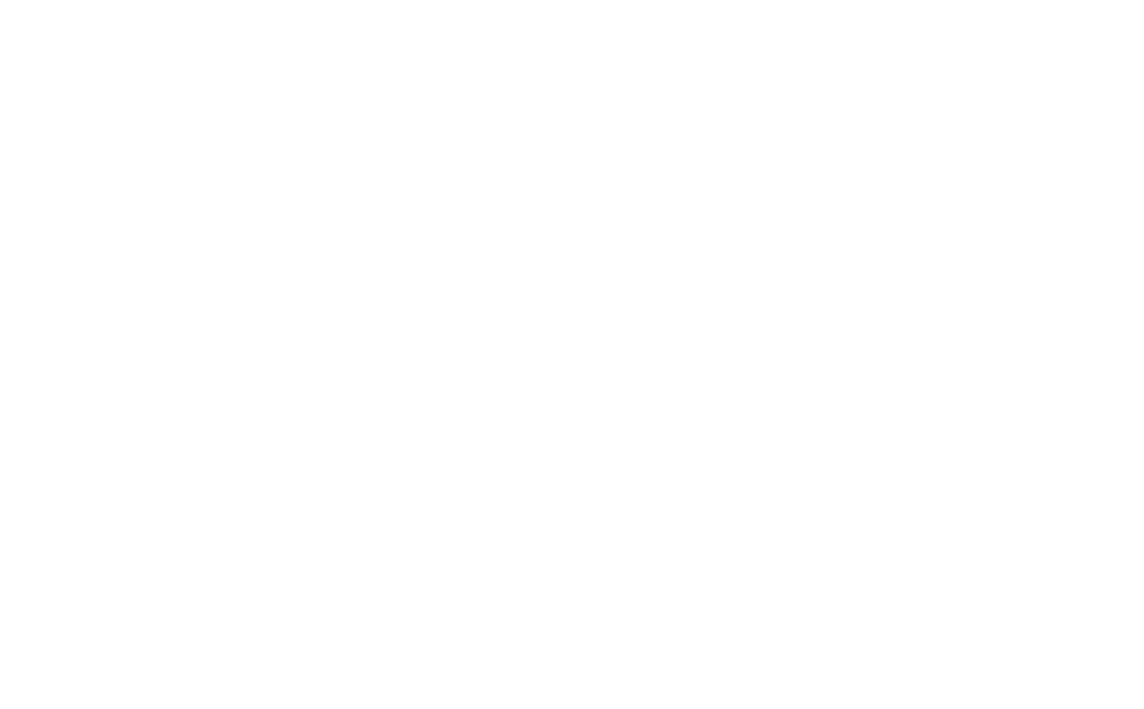scroll, scrollTop: 0, scrollLeft: 0, axis: both 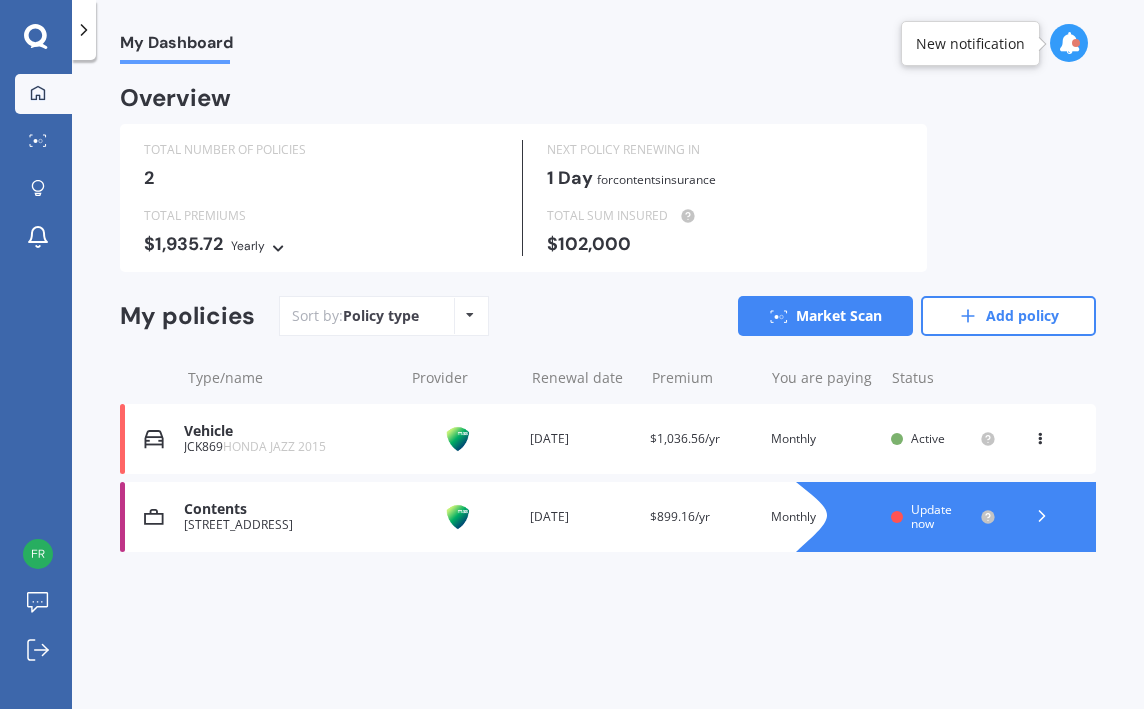 click at bounding box center (1040, 435) 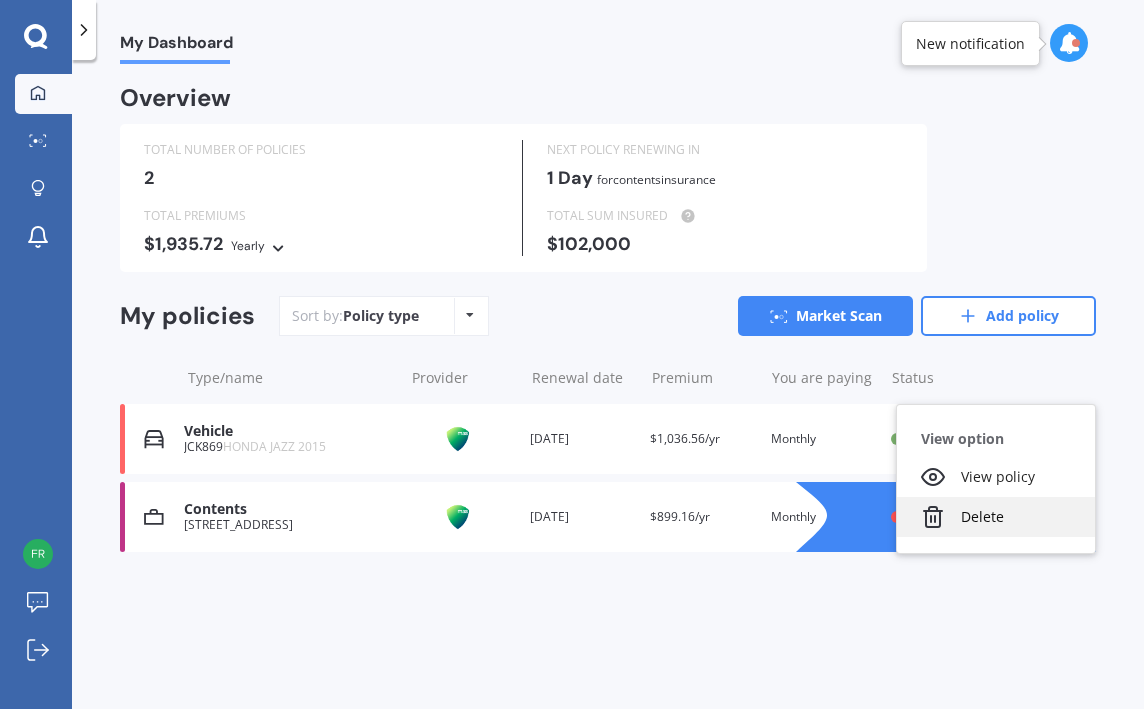 click on "Delete" at bounding box center [996, 517] 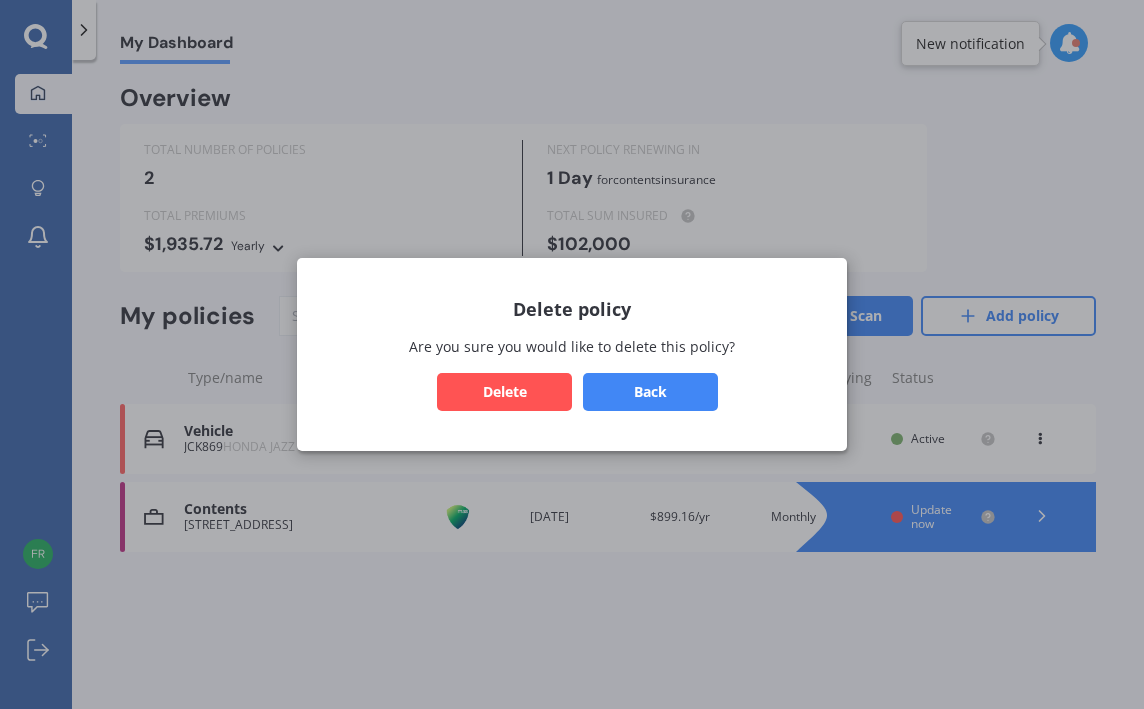 click on "Delete" at bounding box center [504, 392] 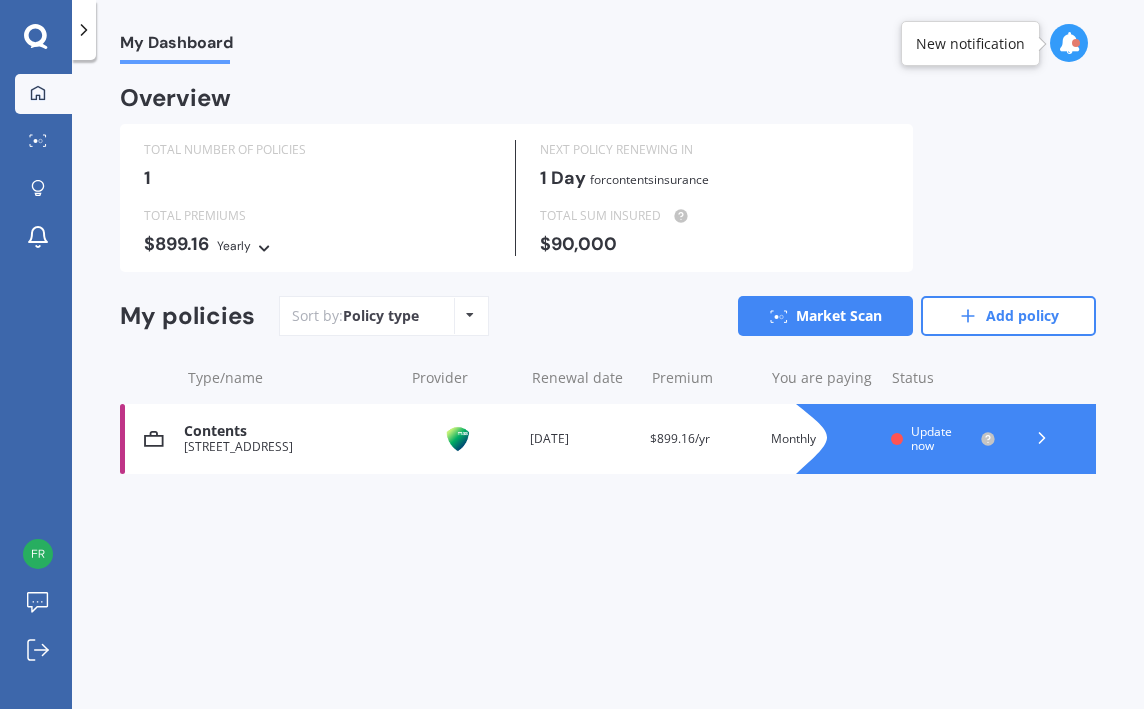 click on "Update now" at bounding box center [931, 438] 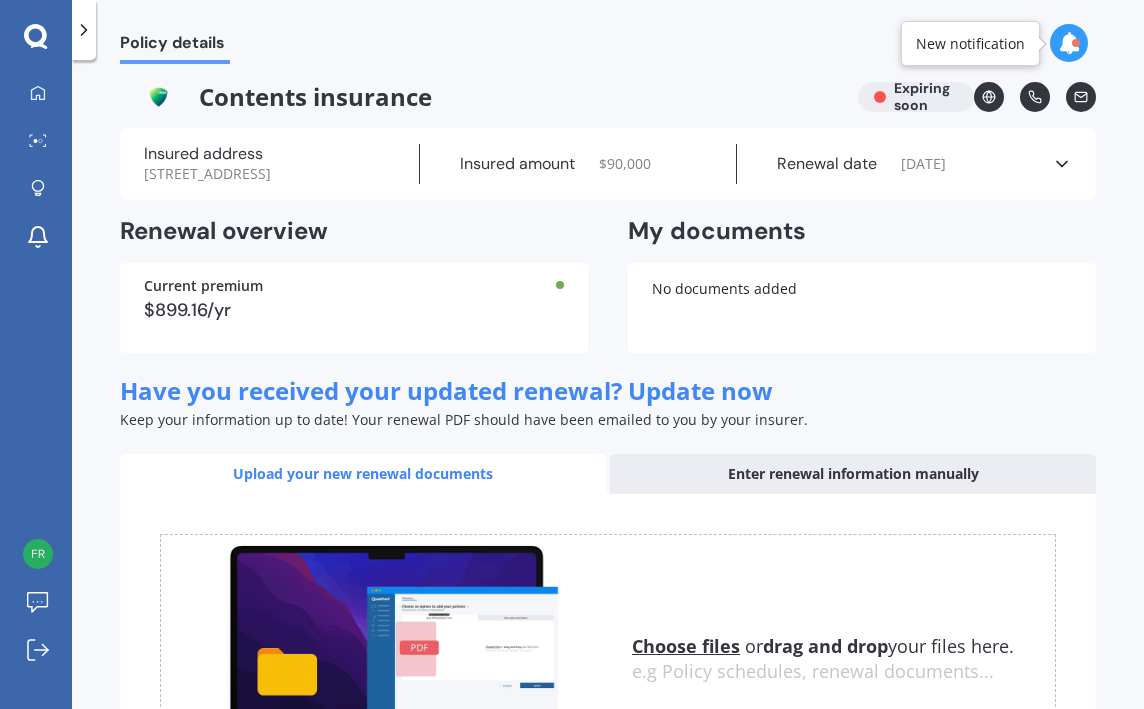 scroll, scrollTop: 13, scrollLeft: 0, axis: vertical 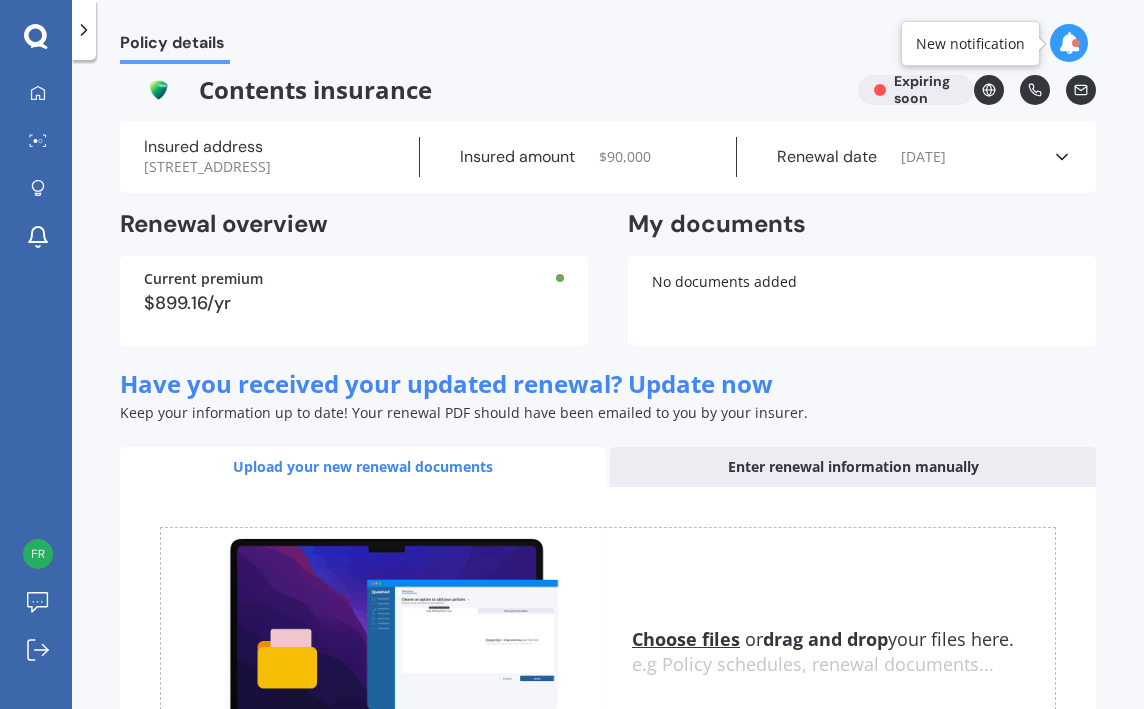 click on "$ 90,000" at bounding box center (625, 157) 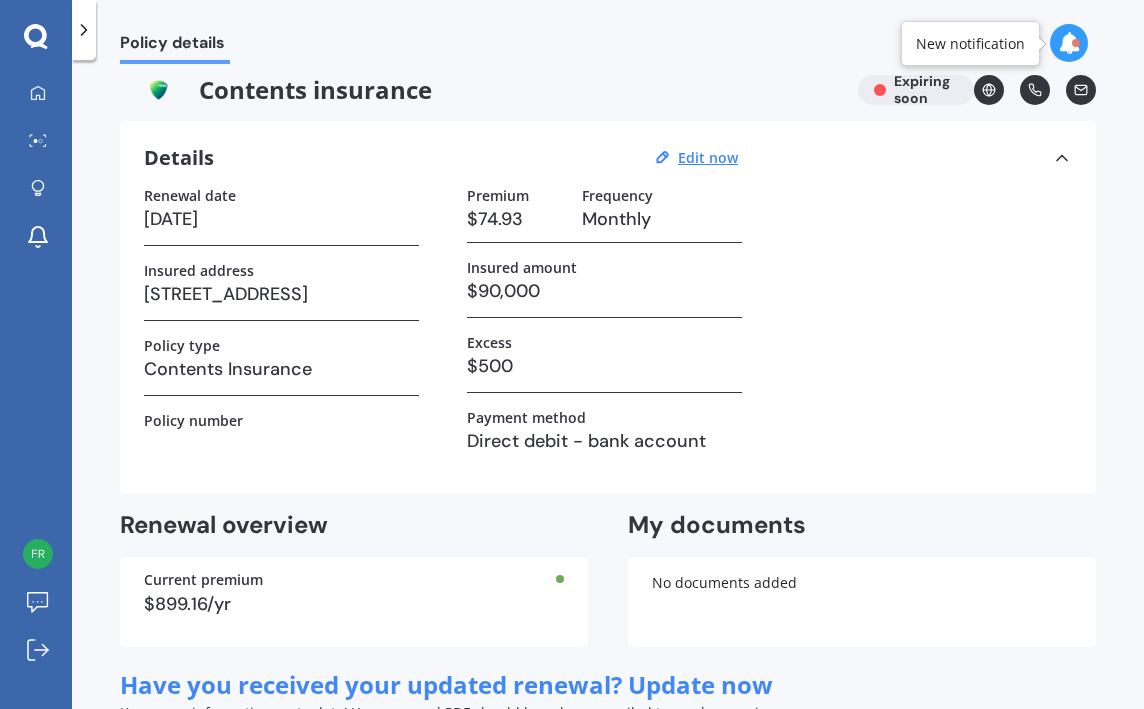 click on "$90,000" at bounding box center (604, 291) 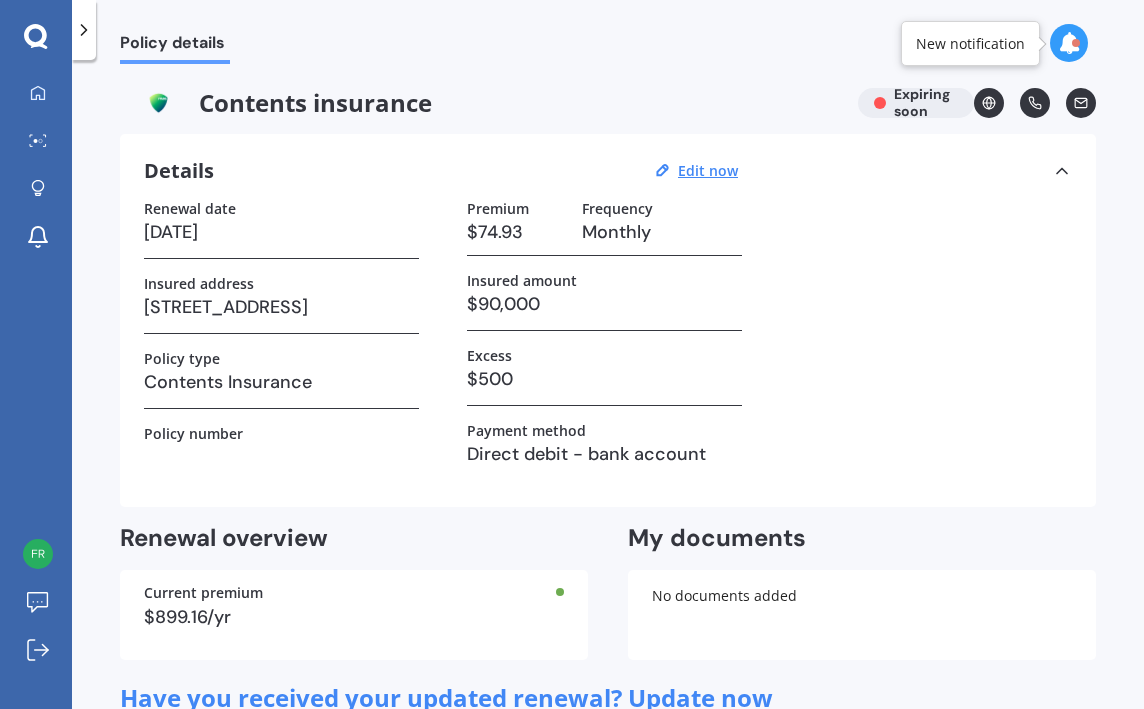 scroll, scrollTop: 0, scrollLeft: 0, axis: both 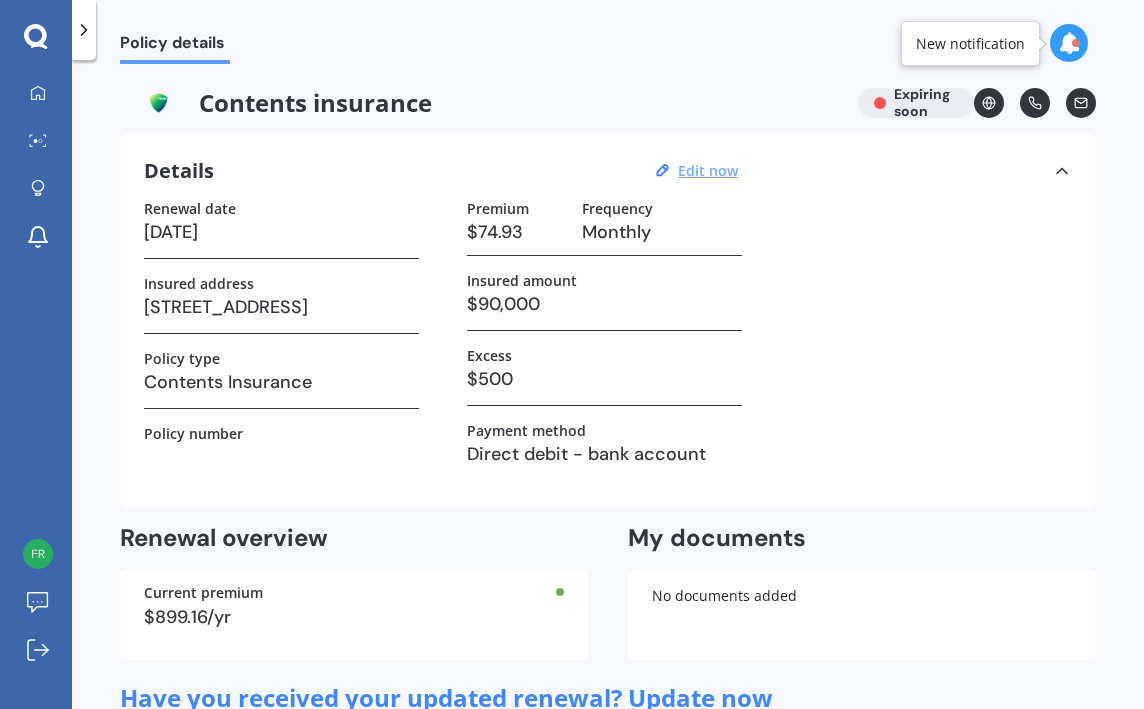 click on "Edit now" at bounding box center (708, 170) 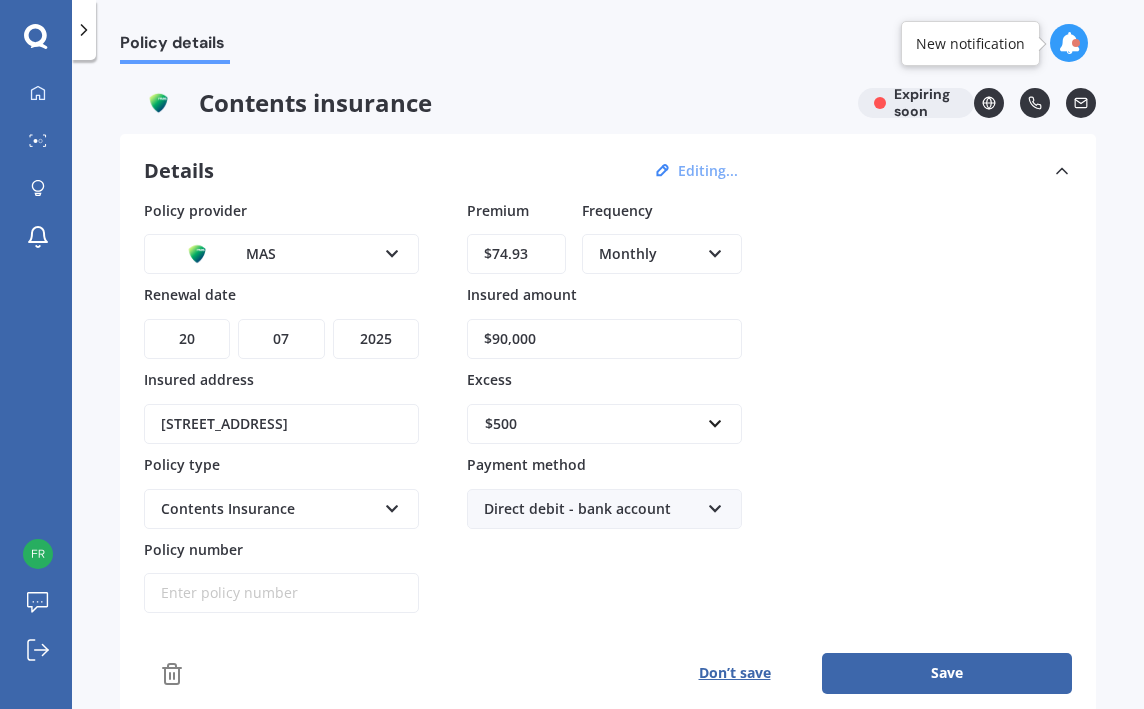click on "$74.93" at bounding box center [516, 254] 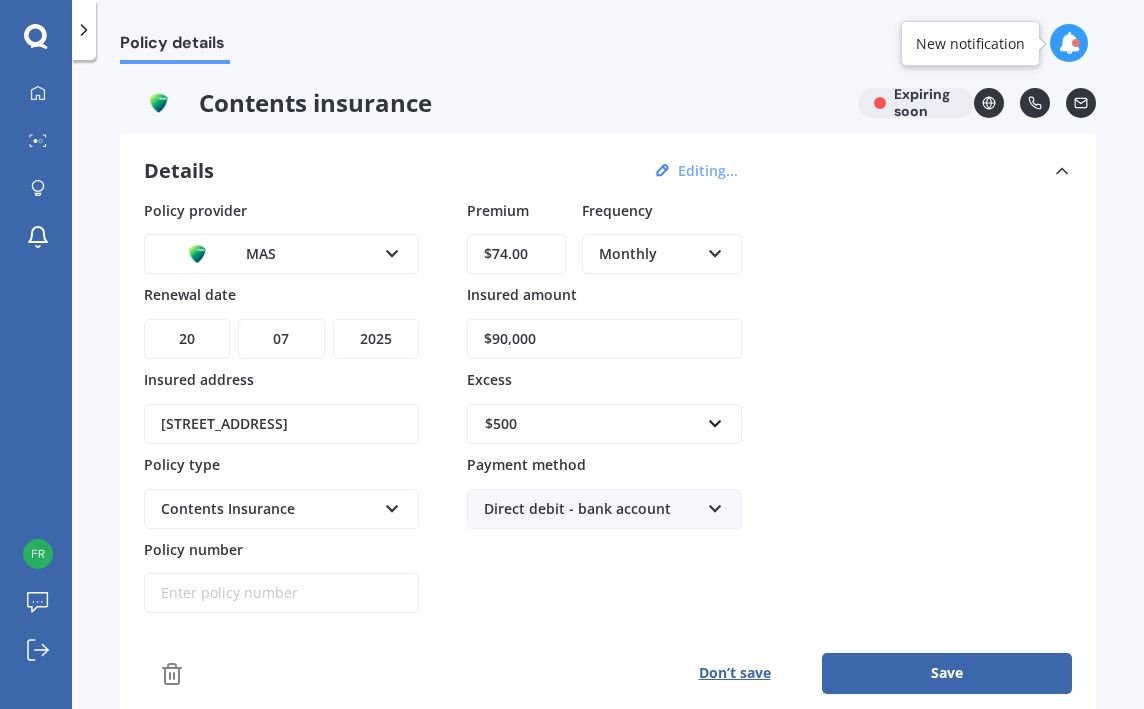 type on "$7.00" 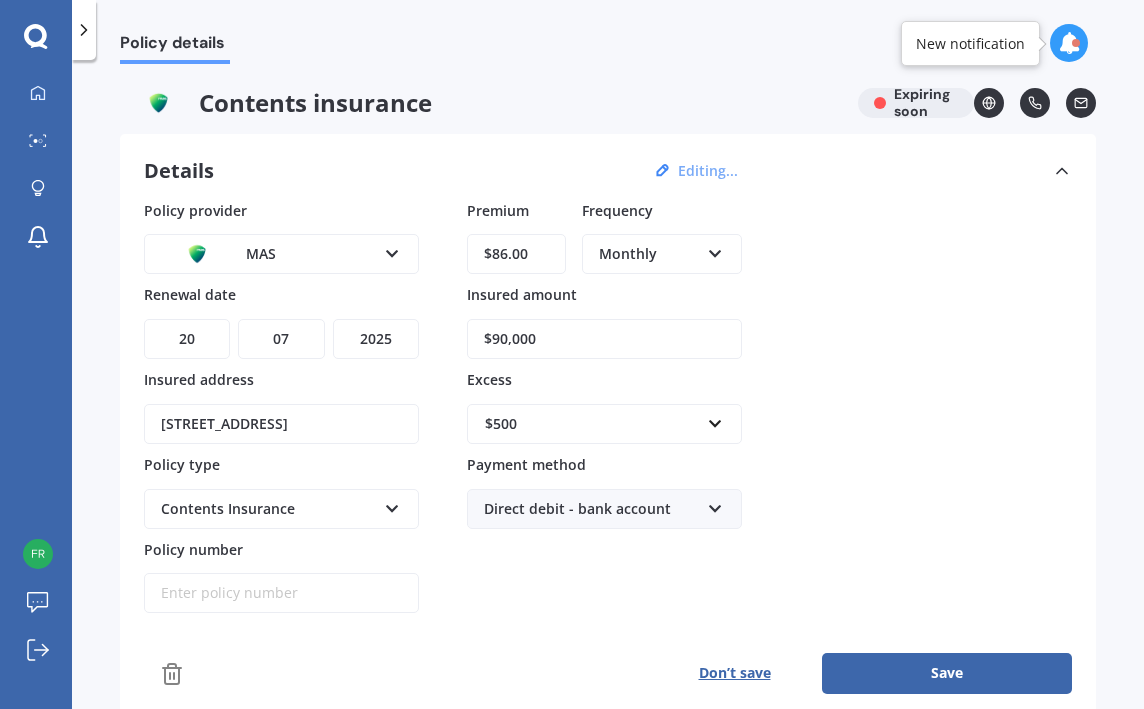 type on "$86.09" 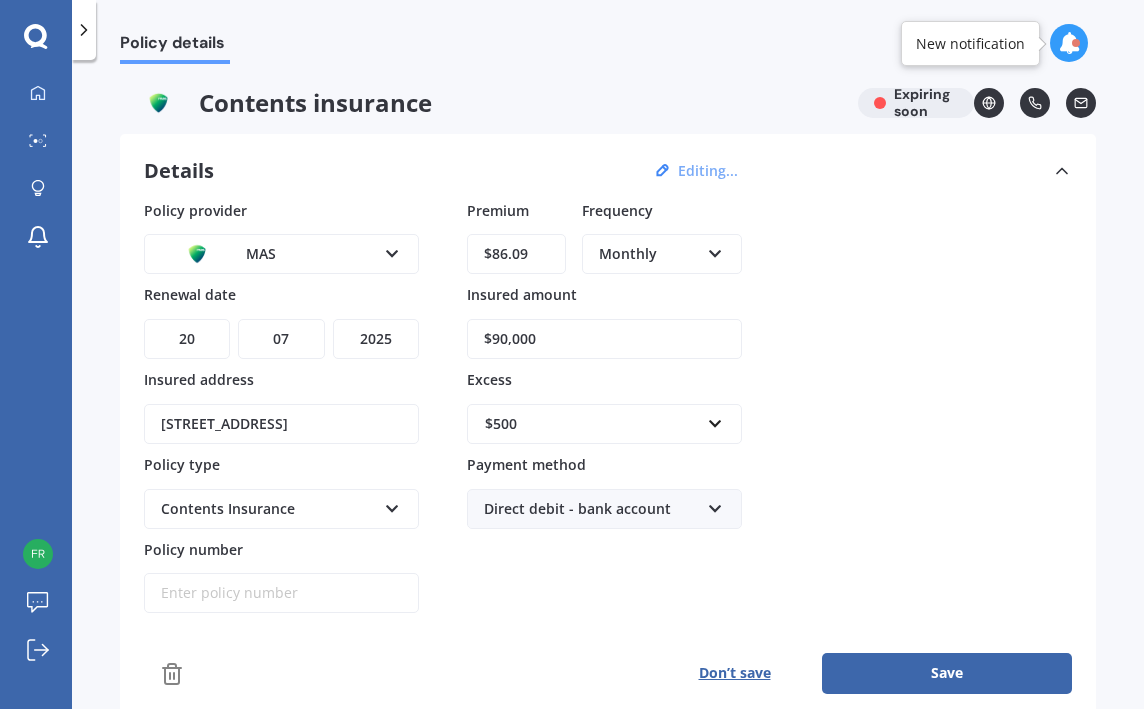 click on "$90,000" at bounding box center (604, 339) 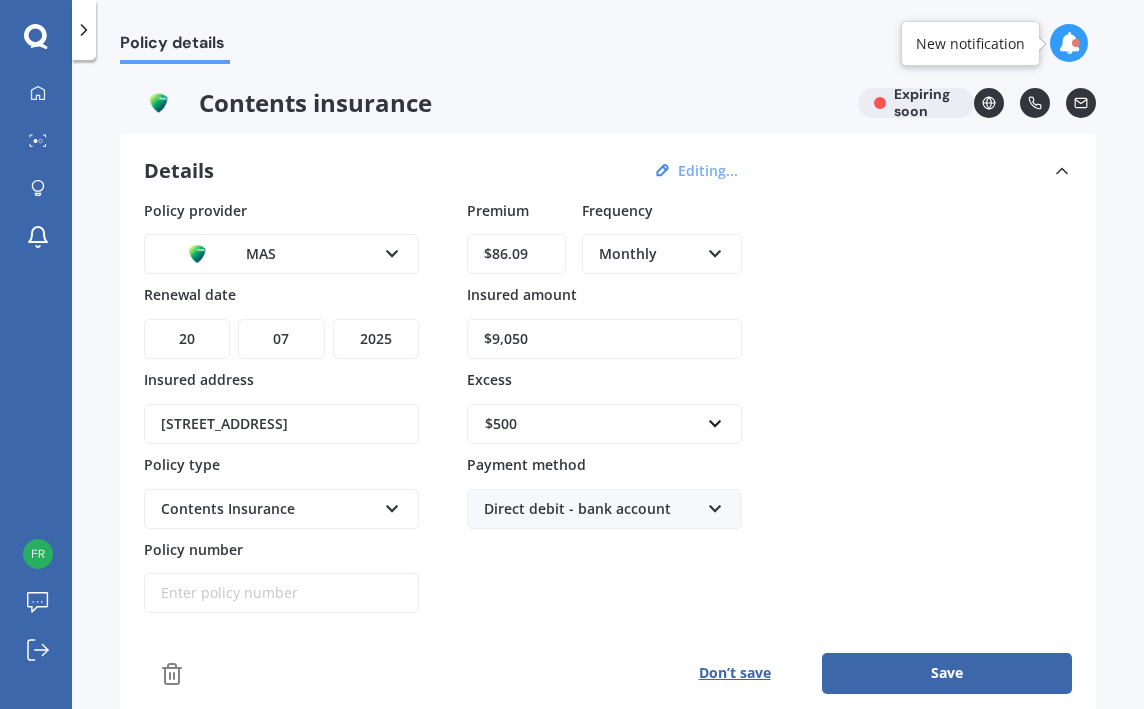type on "$90,500" 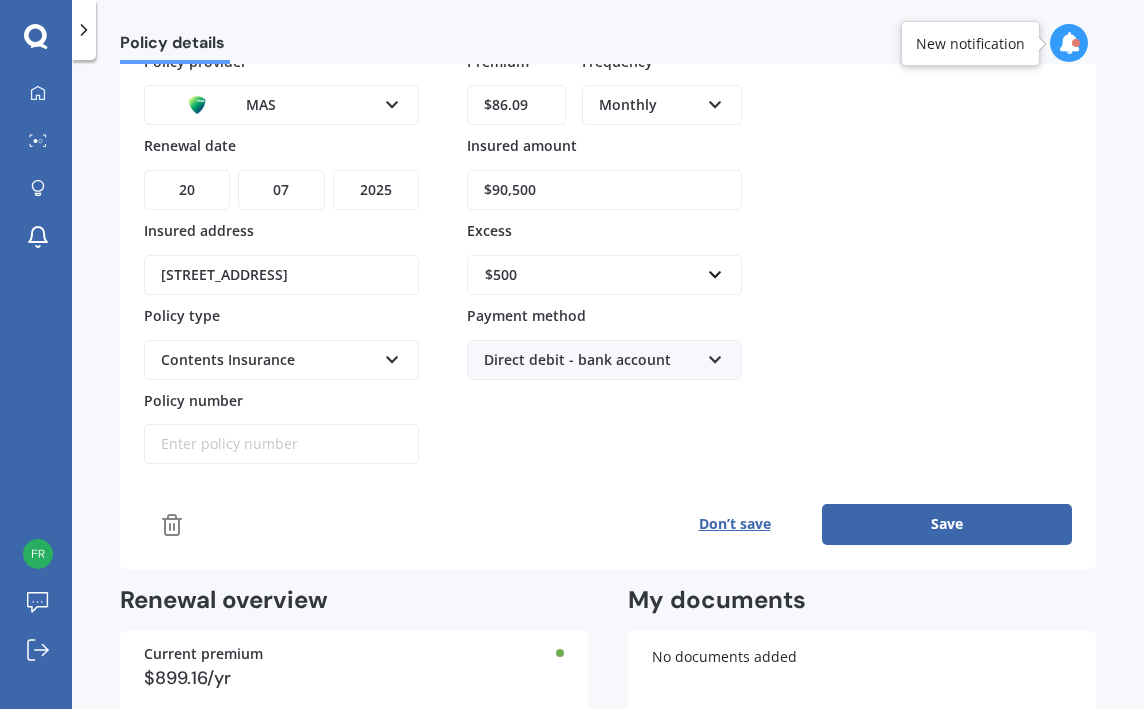 scroll, scrollTop: 144, scrollLeft: 0, axis: vertical 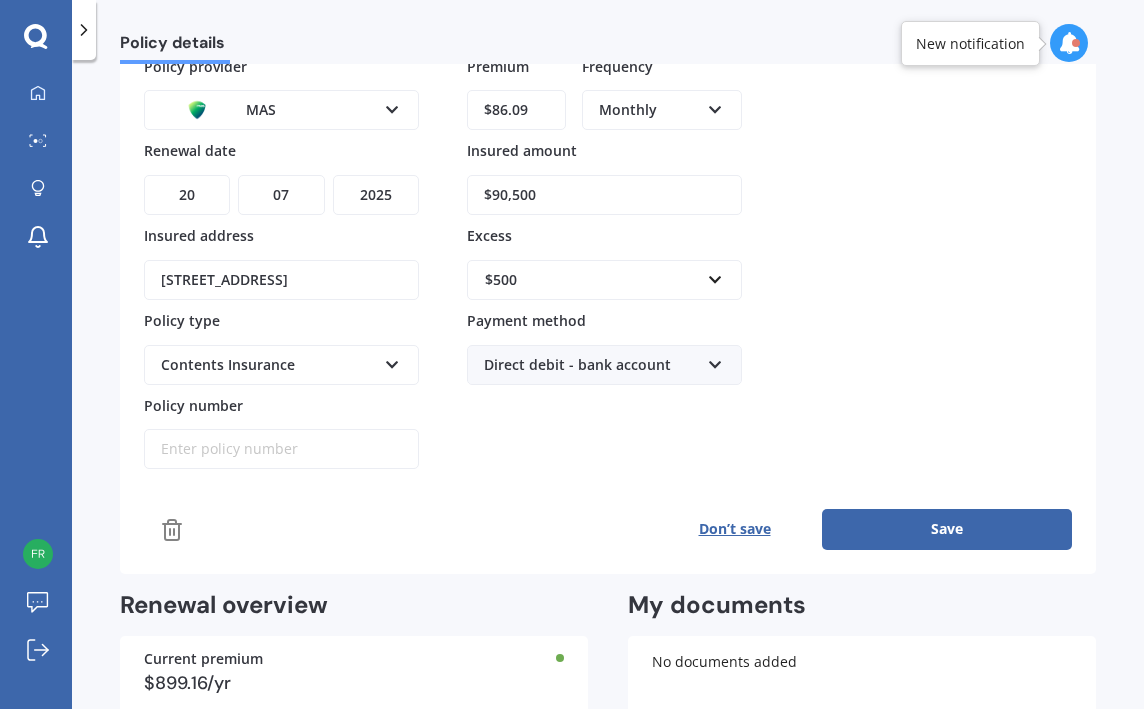 click on "Save" at bounding box center [947, 529] 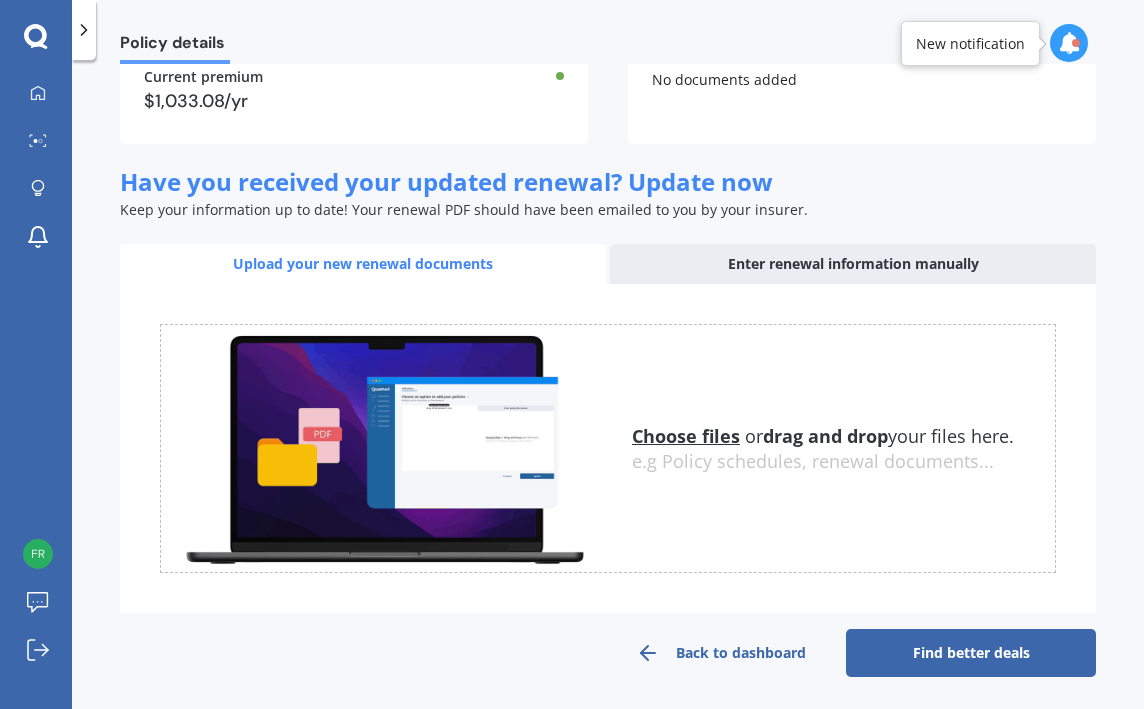 scroll, scrollTop: 514, scrollLeft: 0, axis: vertical 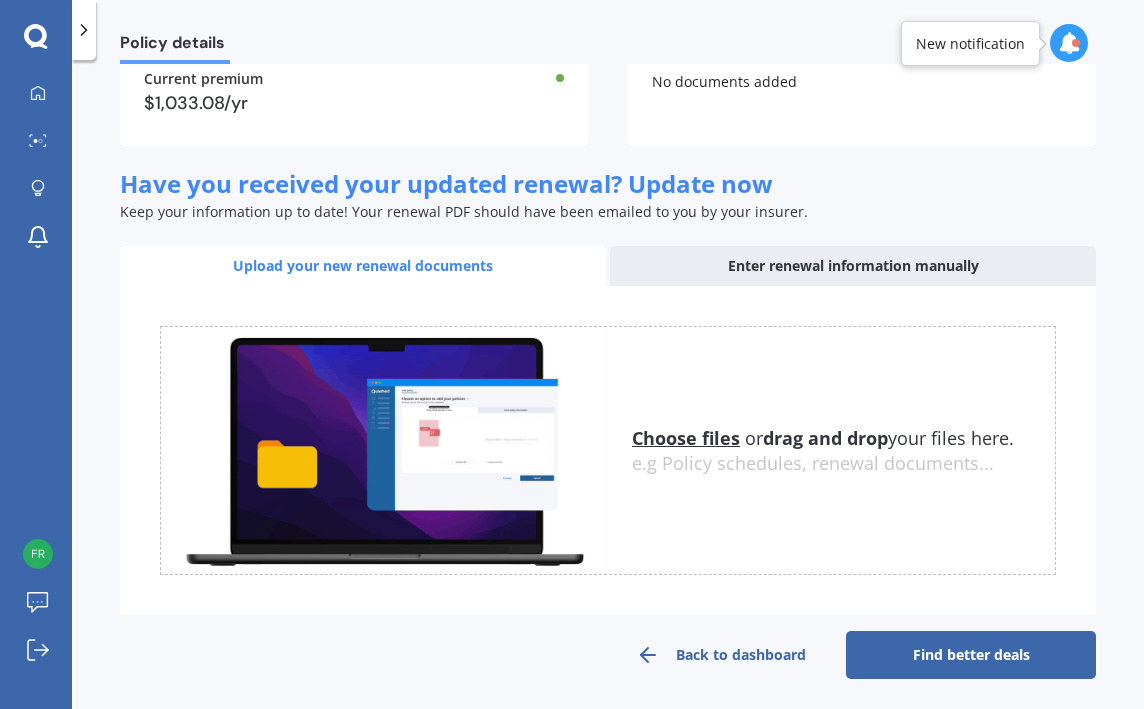 click on "Find better deals" at bounding box center (971, 655) 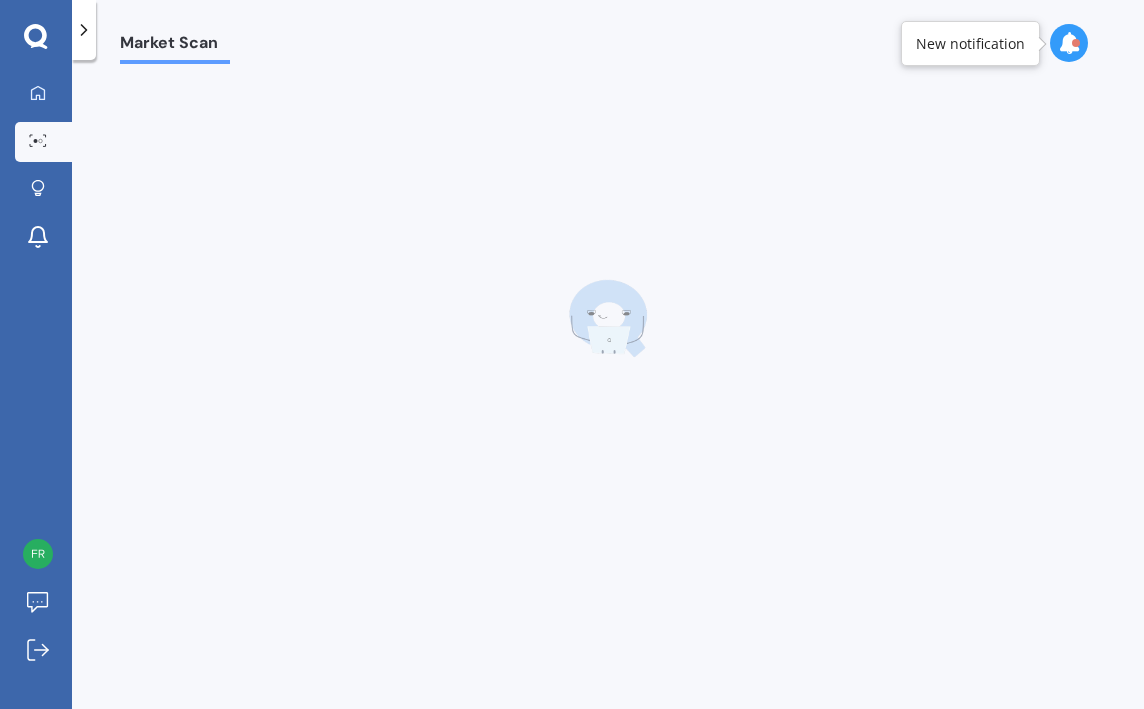 scroll, scrollTop: 0, scrollLeft: 0, axis: both 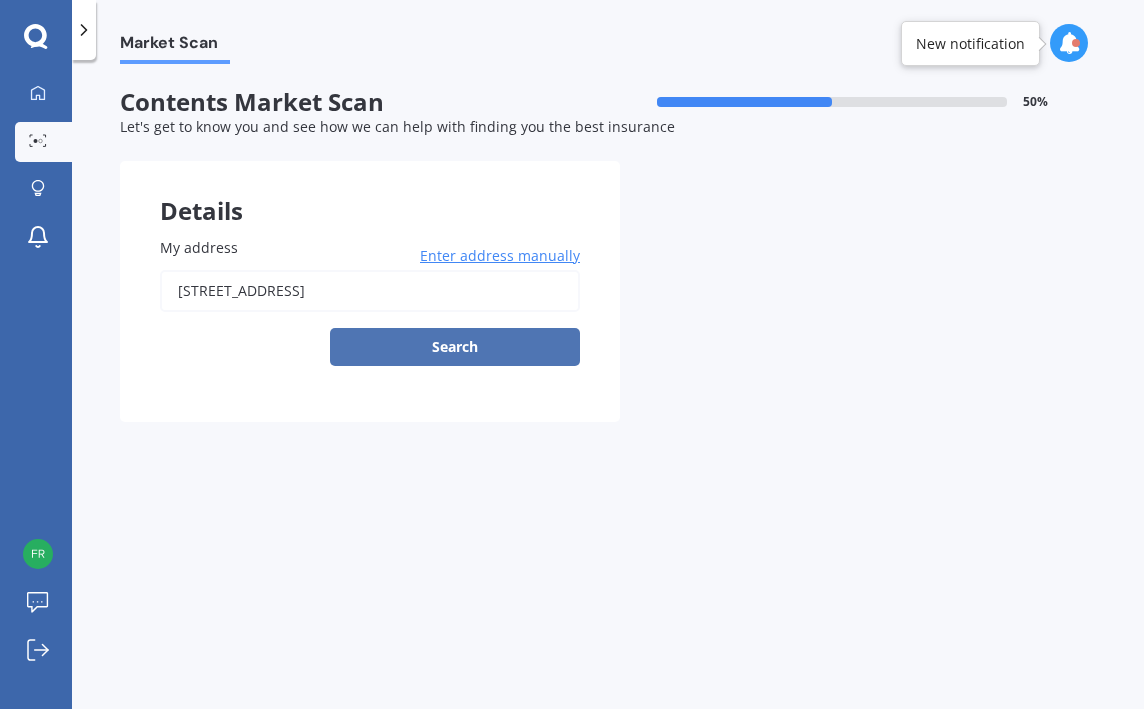 click on "Search" at bounding box center [455, 347] 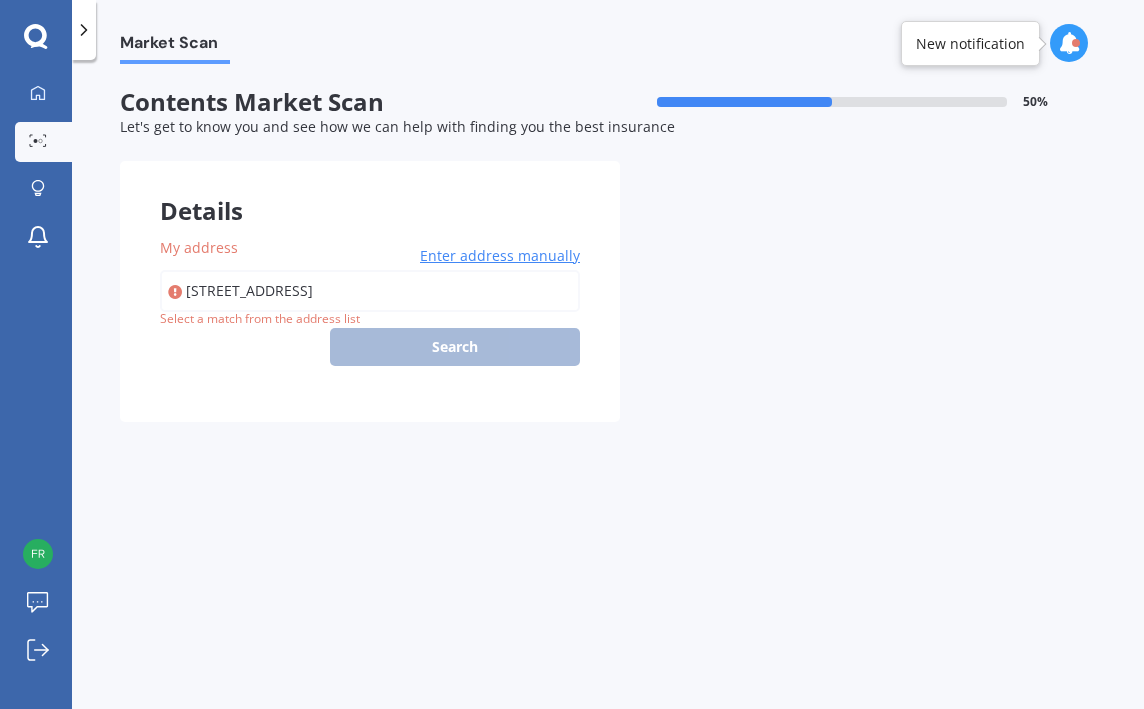 type on "[STREET_ADDRESS]" 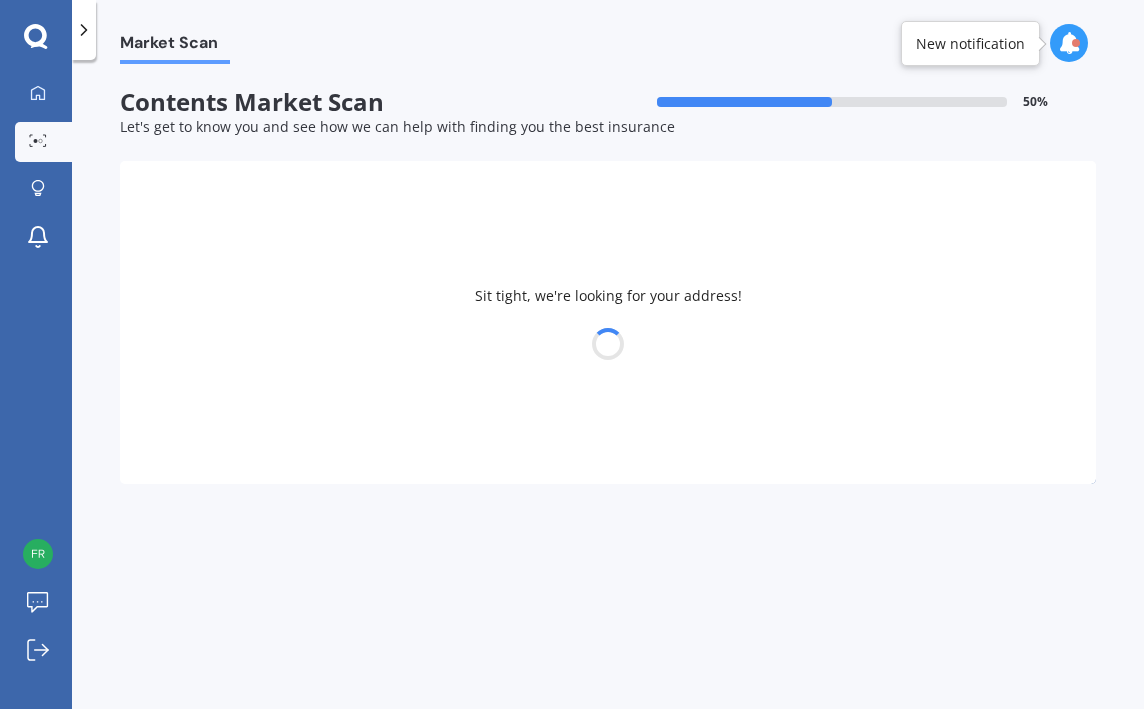 select on "19" 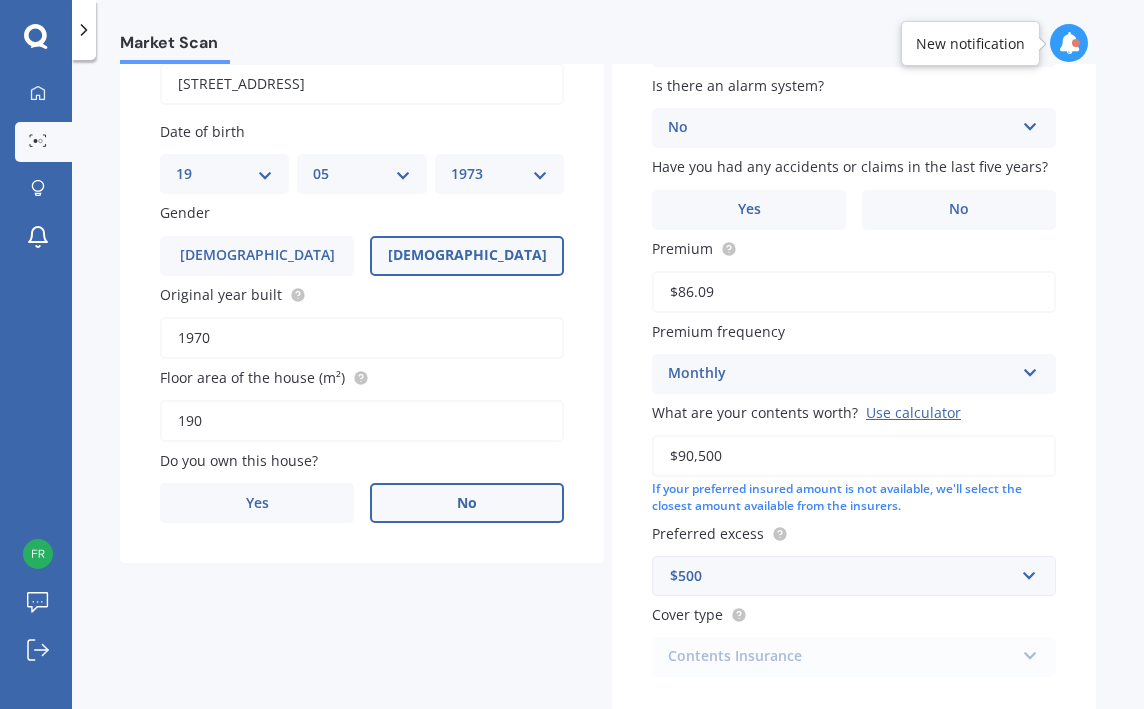 scroll, scrollTop: 209, scrollLeft: 0, axis: vertical 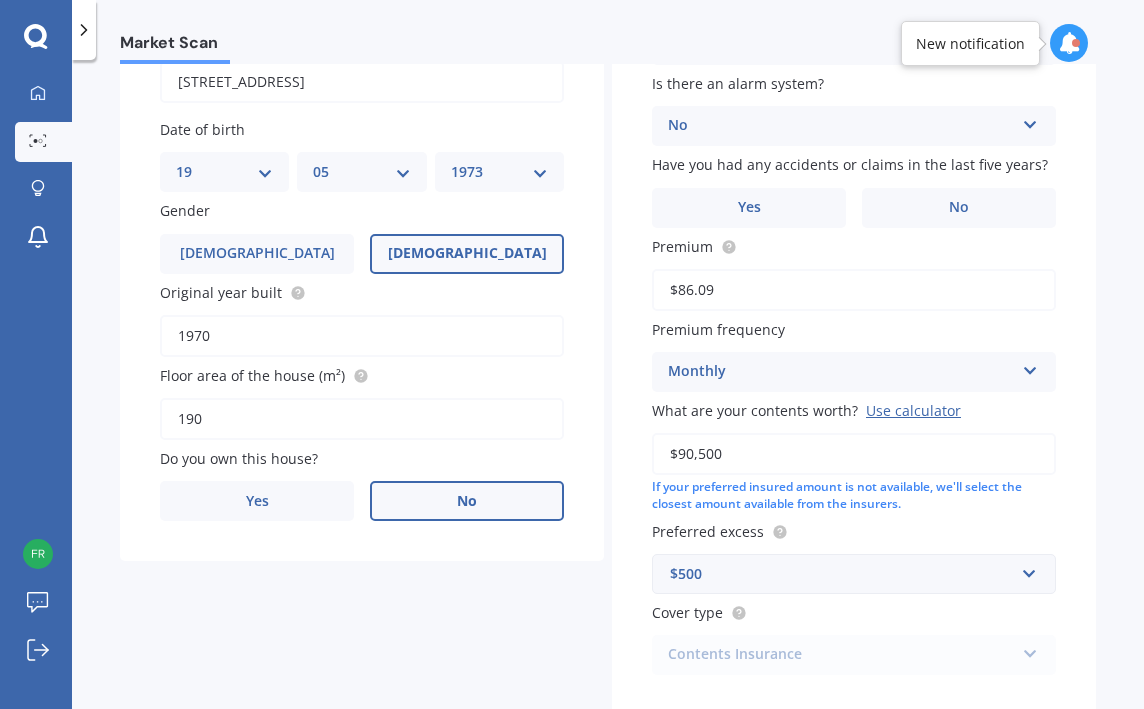 click on "No" at bounding box center (467, 501) 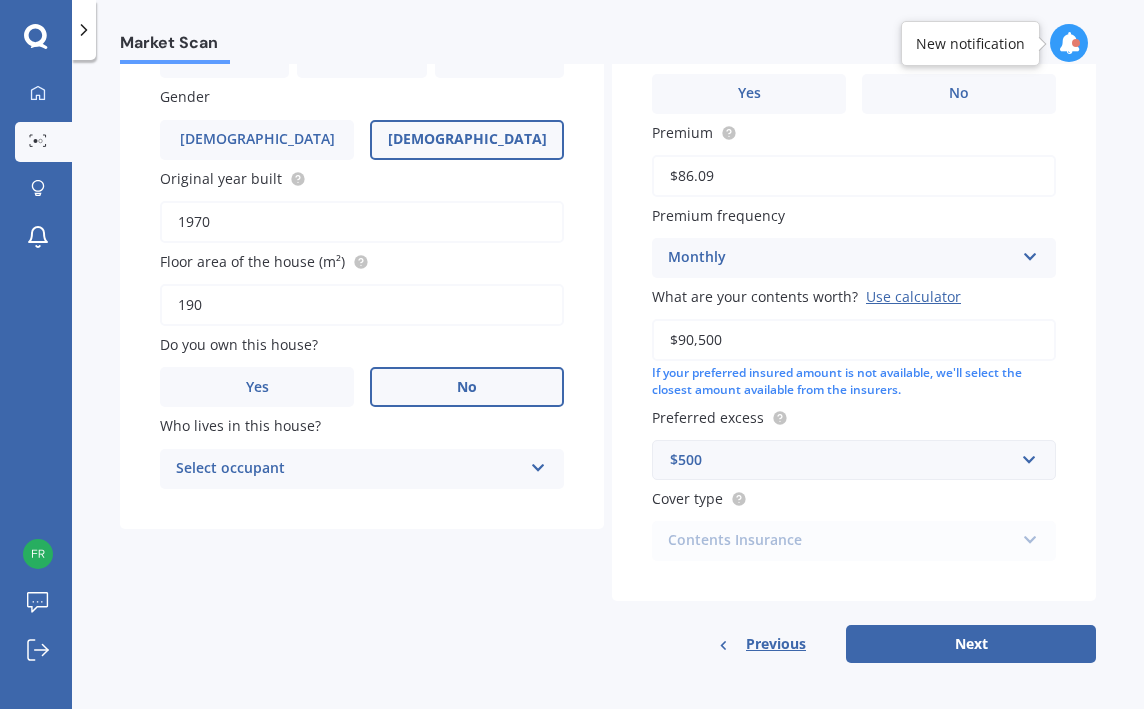 scroll, scrollTop: 322, scrollLeft: 0, axis: vertical 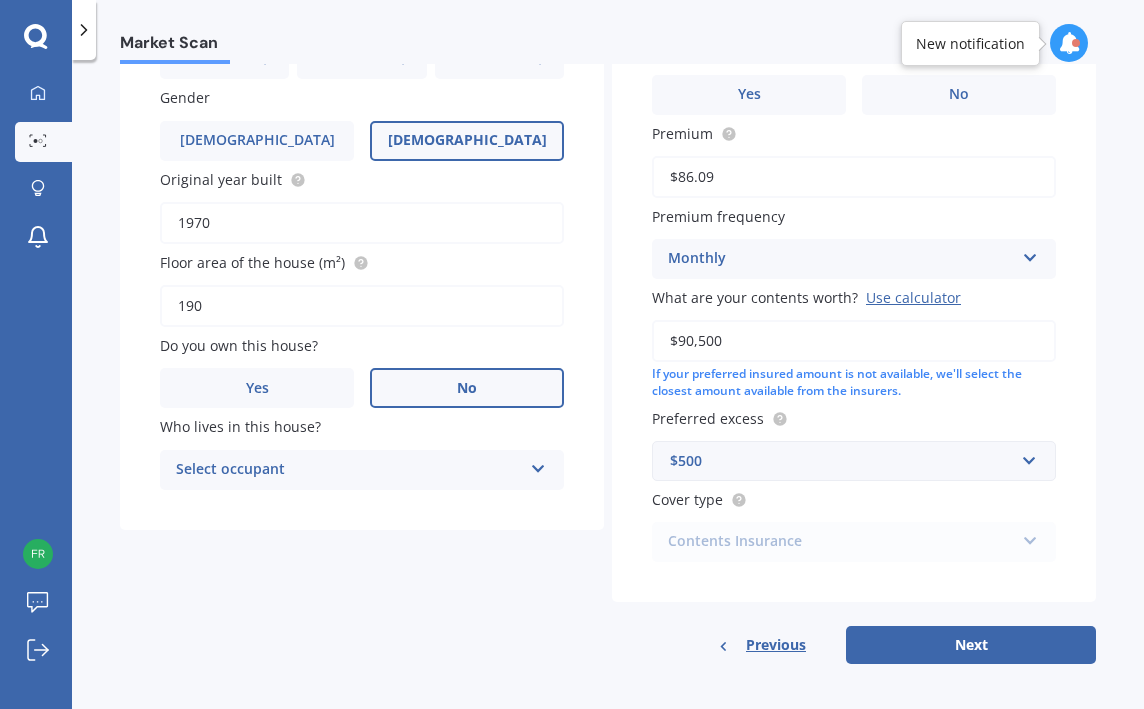 click on "Select occupant" at bounding box center [349, 470] 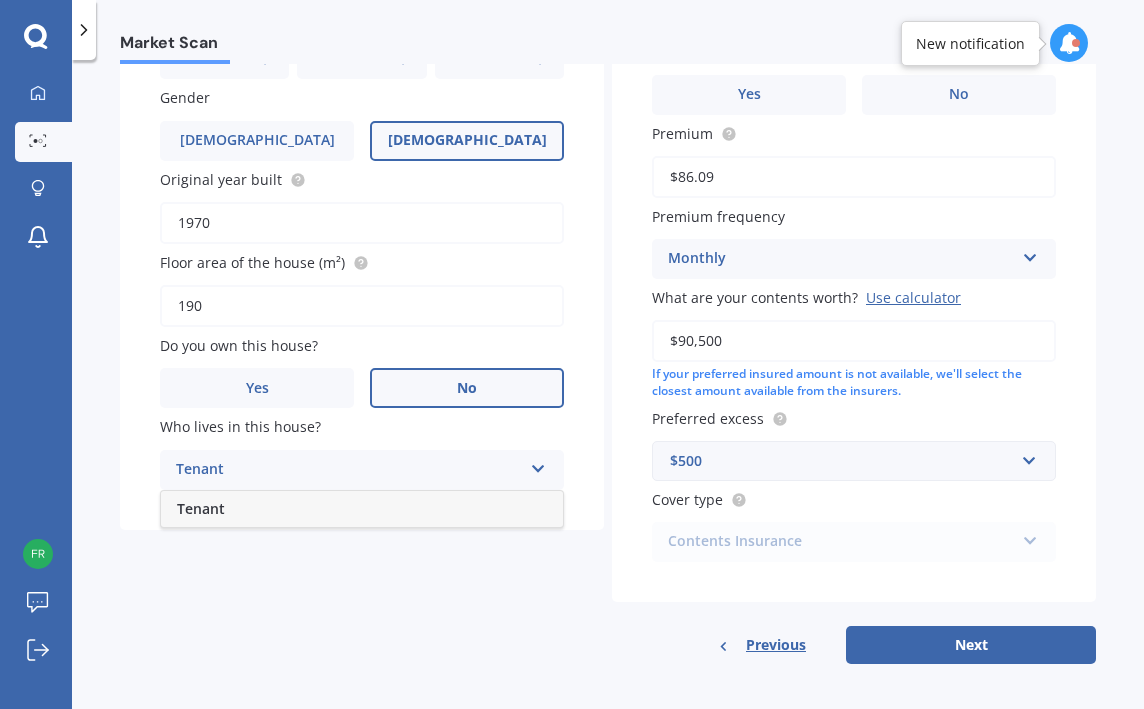 click on "Tenant" at bounding box center [362, 509] 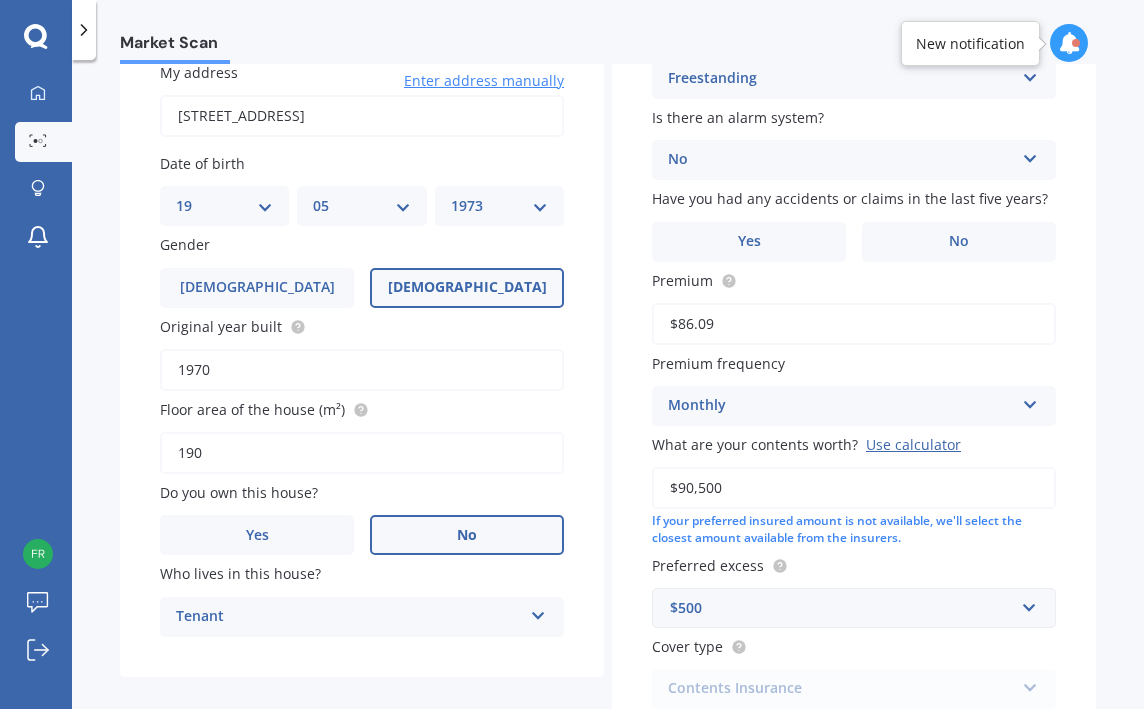 scroll, scrollTop: 188, scrollLeft: 0, axis: vertical 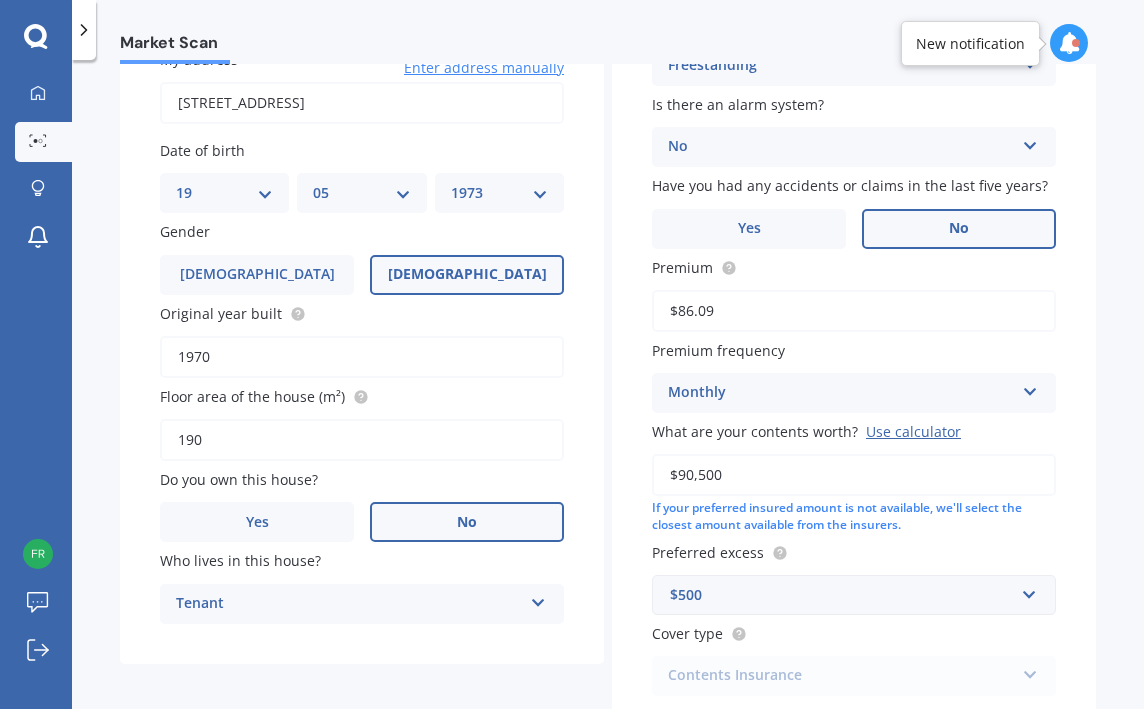 click on "No" at bounding box center (959, 229) 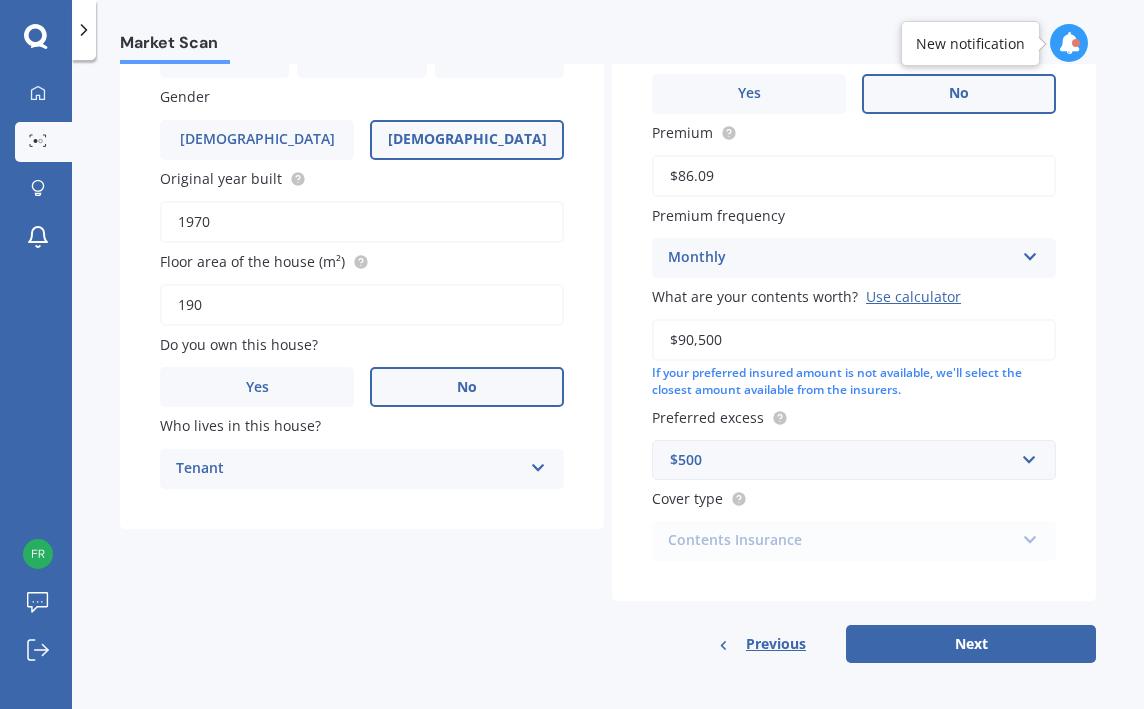 scroll, scrollTop: 322, scrollLeft: 0, axis: vertical 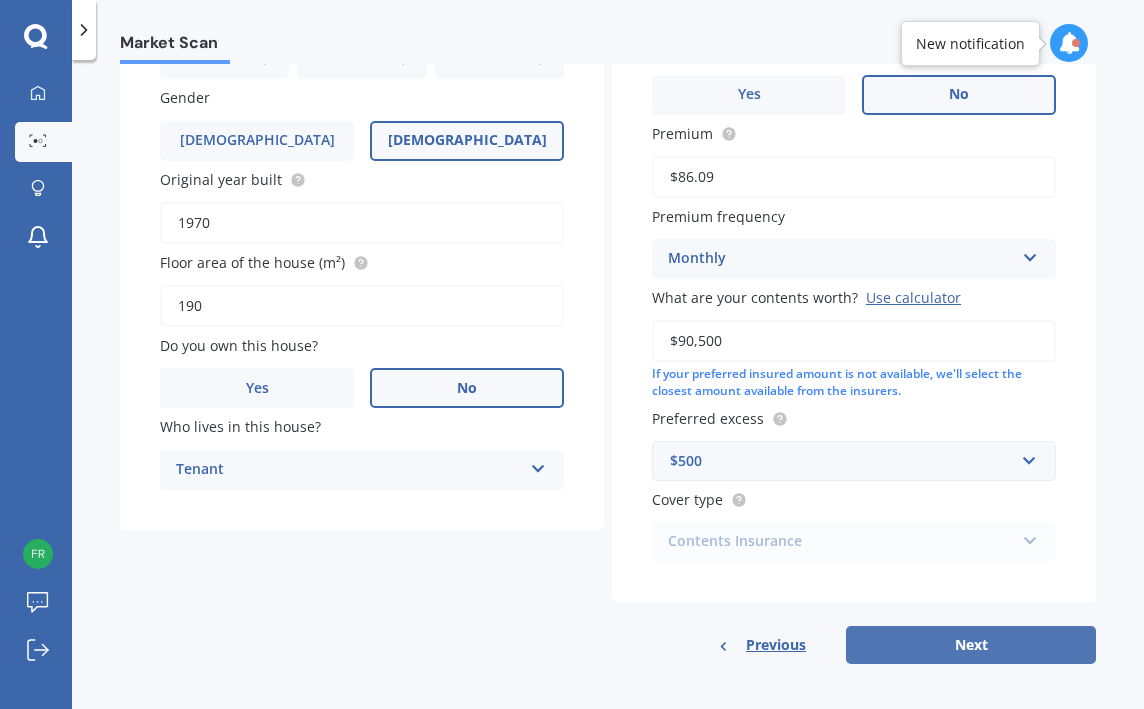 click on "Next" at bounding box center [971, 645] 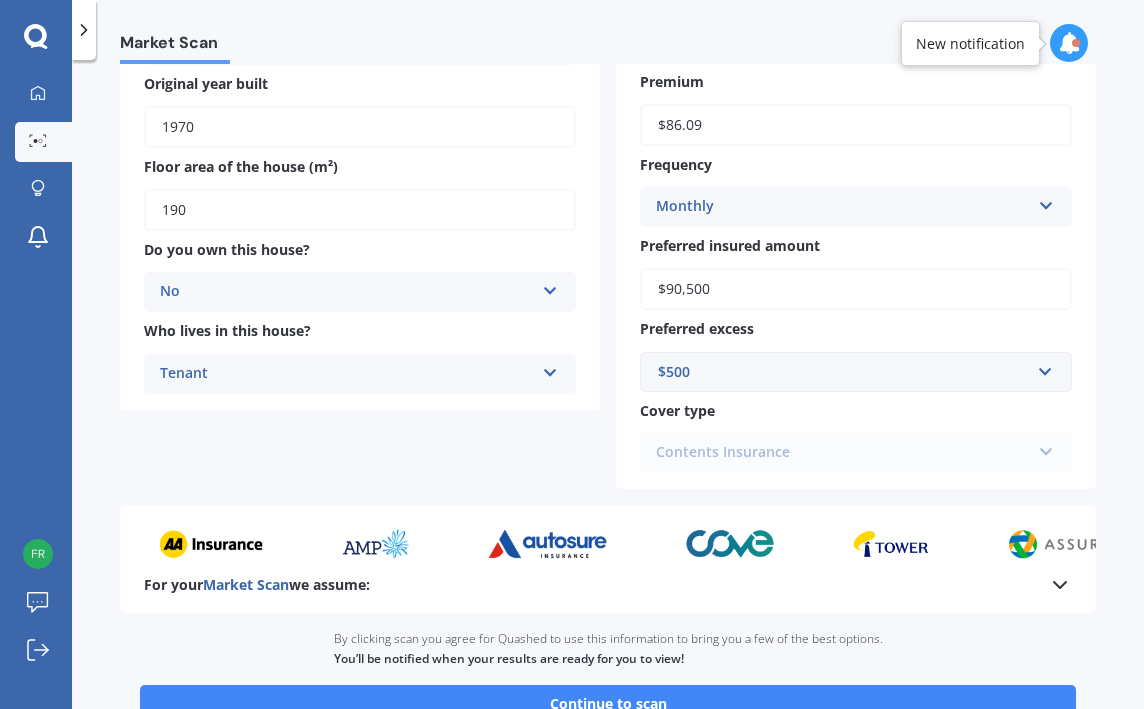 scroll, scrollTop: 352, scrollLeft: 0, axis: vertical 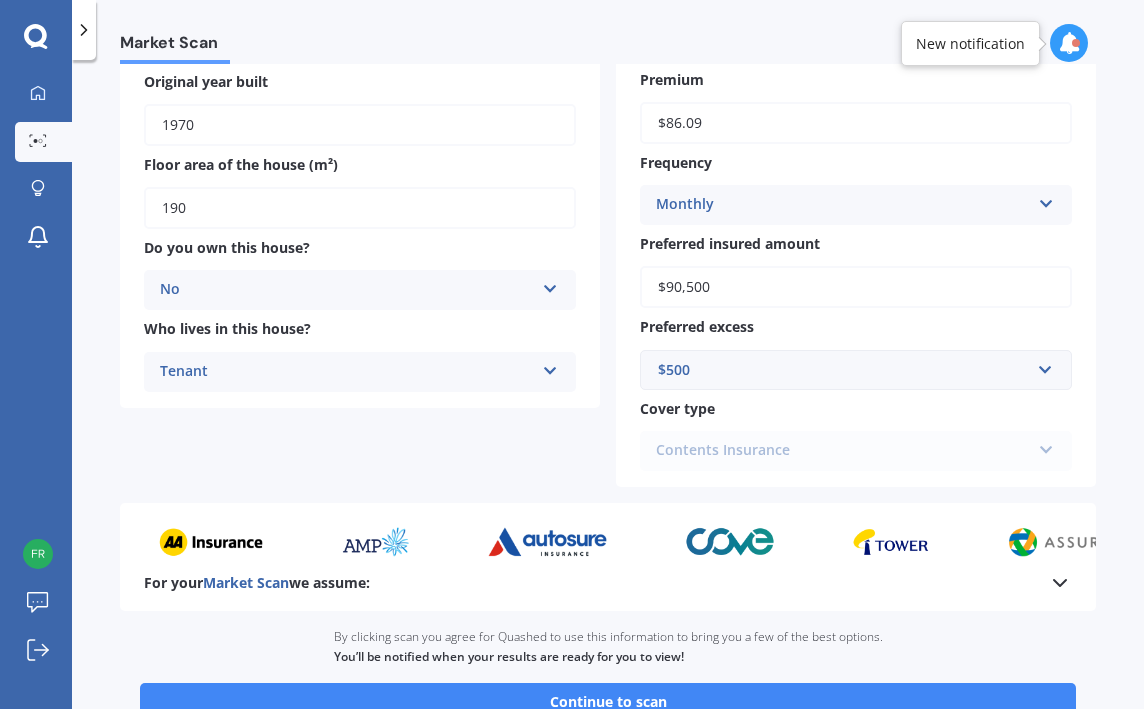 click on "Contents Insurance Contents Insurance" at bounding box center (856, 451) 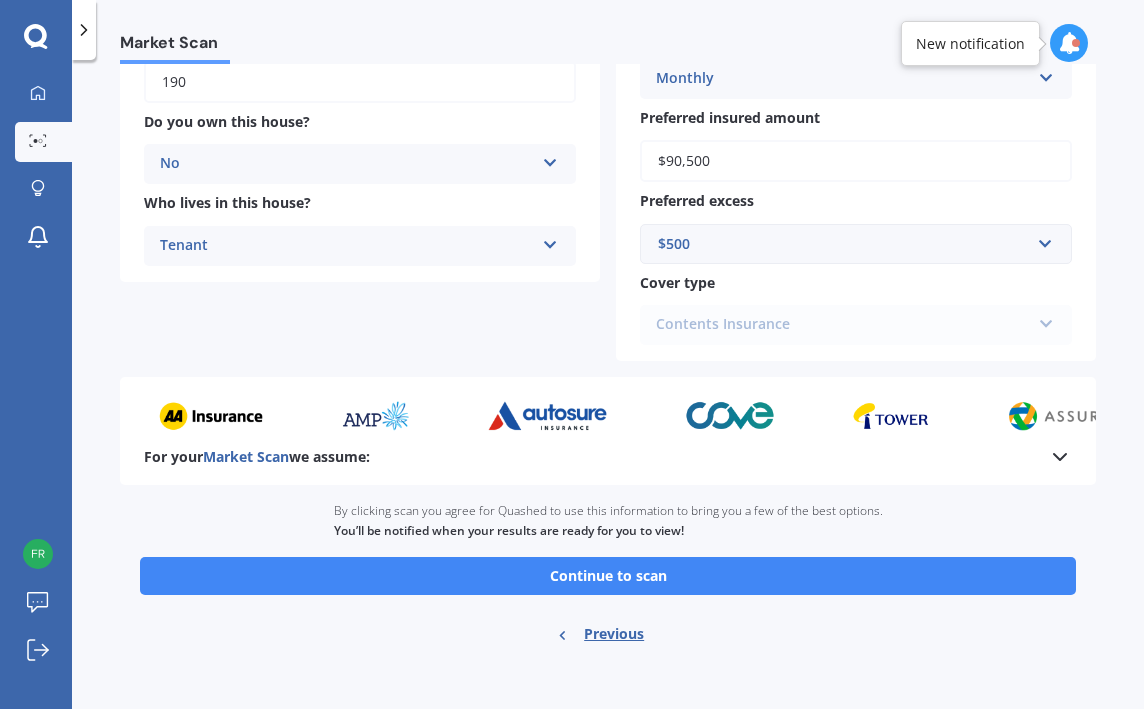 scroll, scrollTop: 477, scrollLeft: 0, axis: vertical 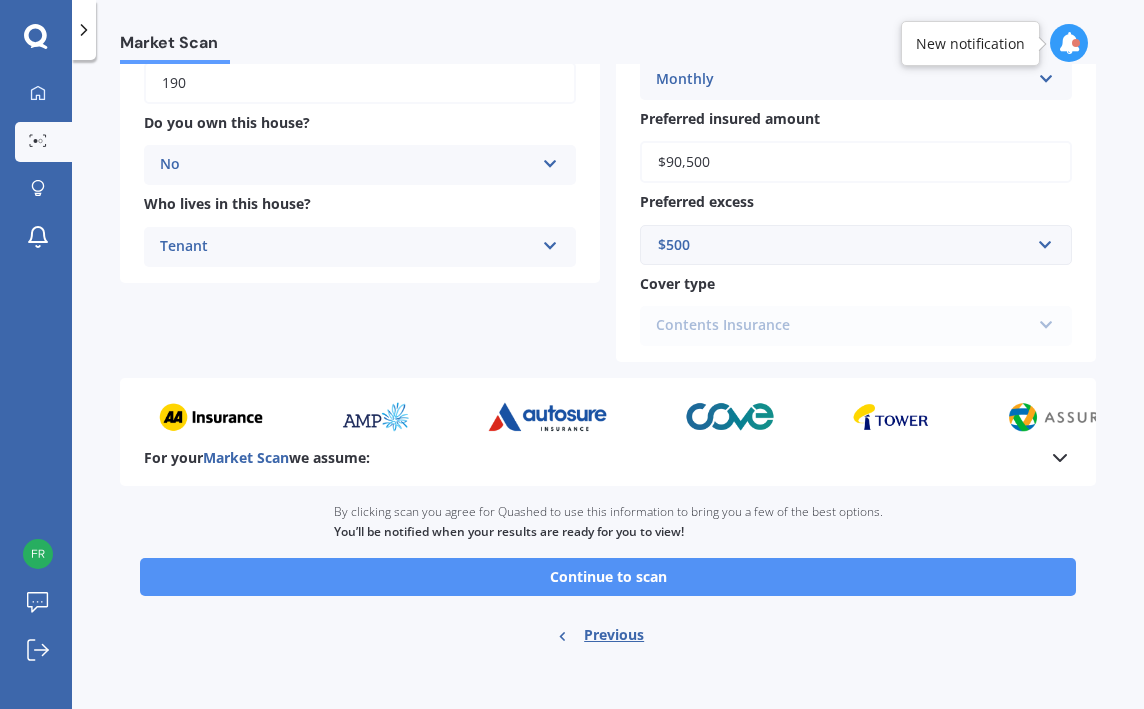 click on "Continue to scan" at bounding box center [608, 577] 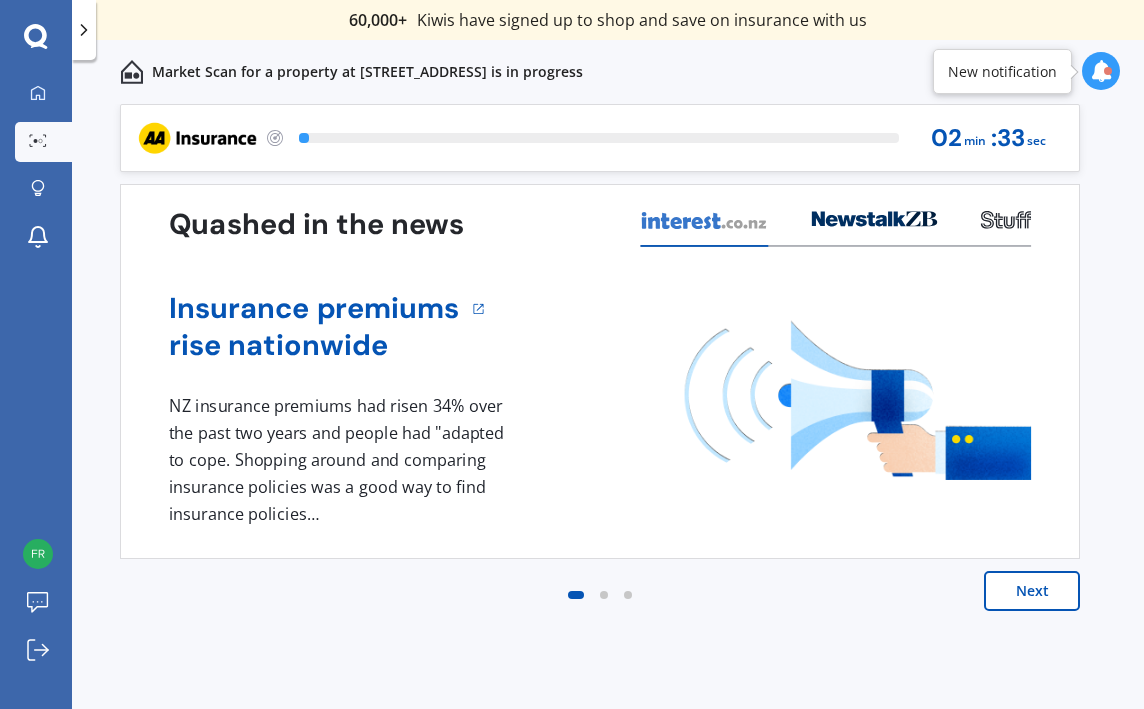 scroll, scrollTop: 0, scrollLeft: 0, axis: both 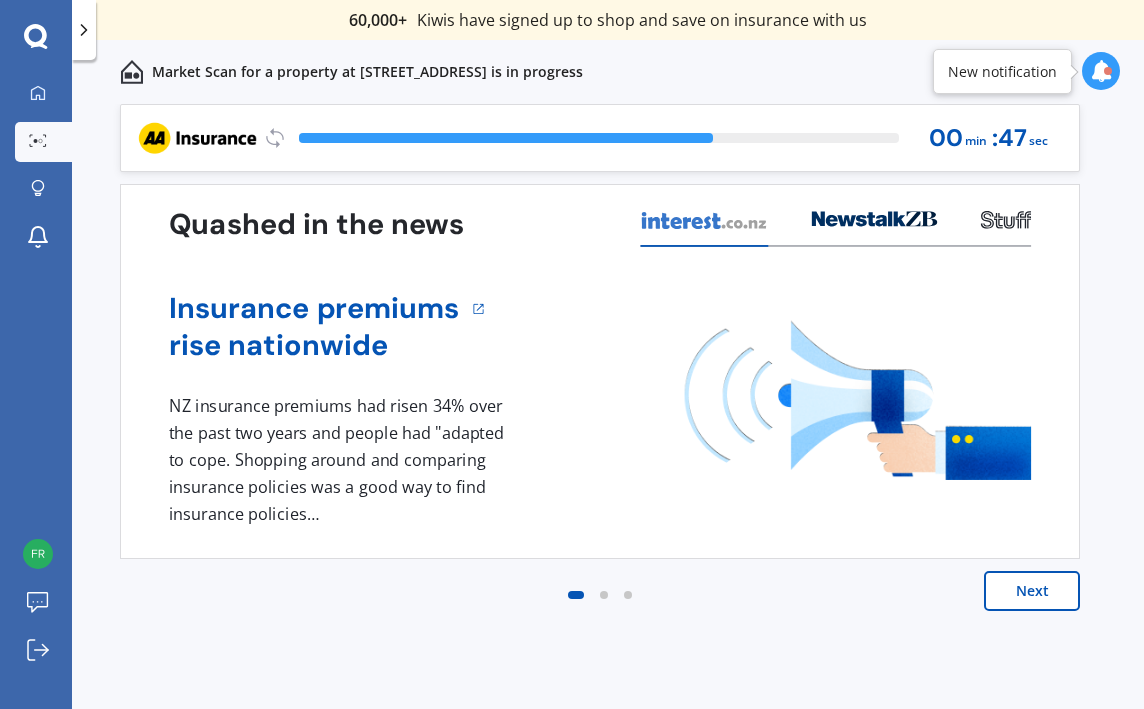 click on "Next" at bounding box center (1032, 591) 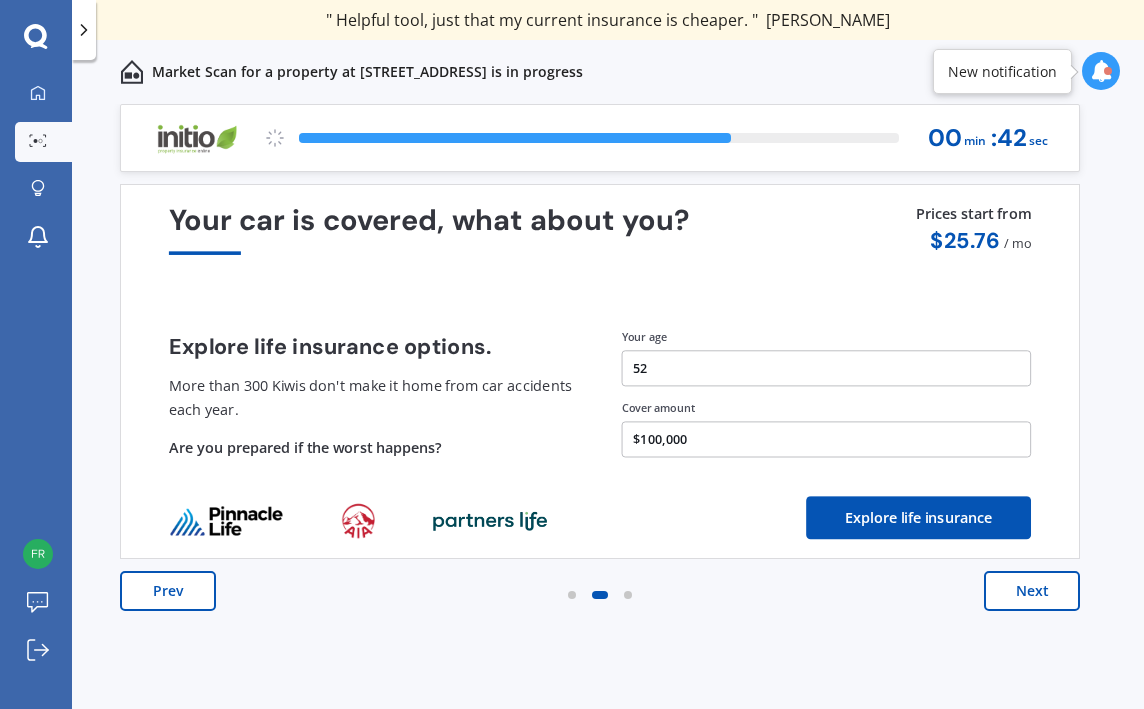 click on "Next" at bounding box center (1032, 591) 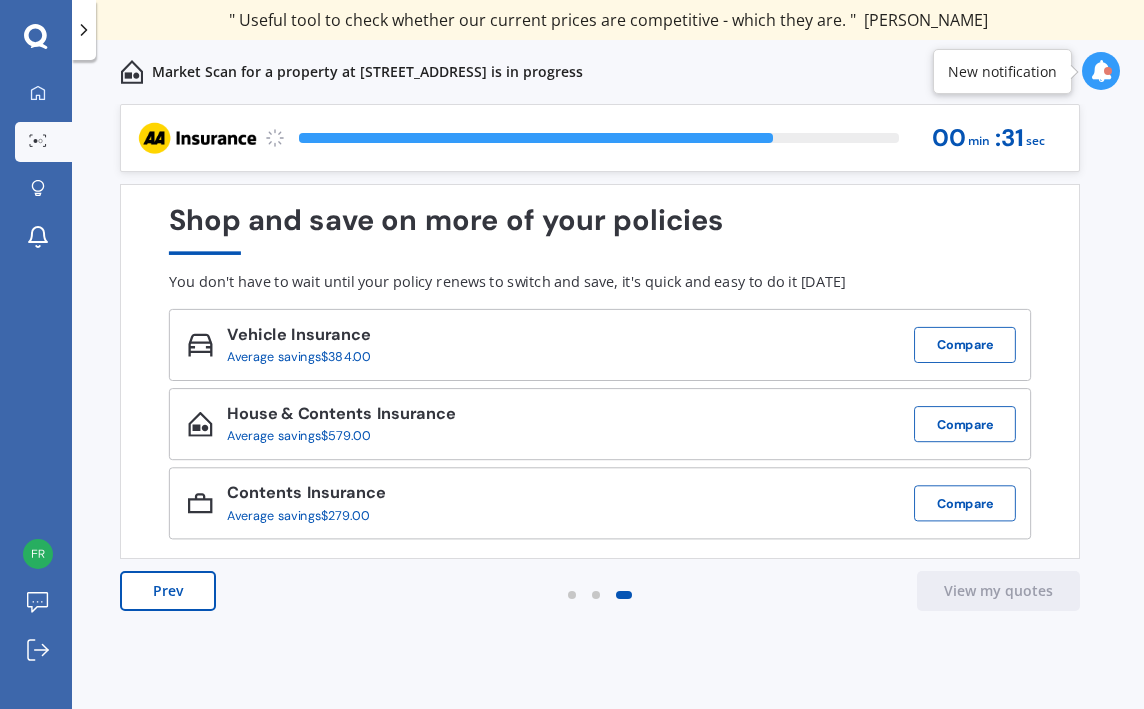 click at bounding box center [1101, 71] 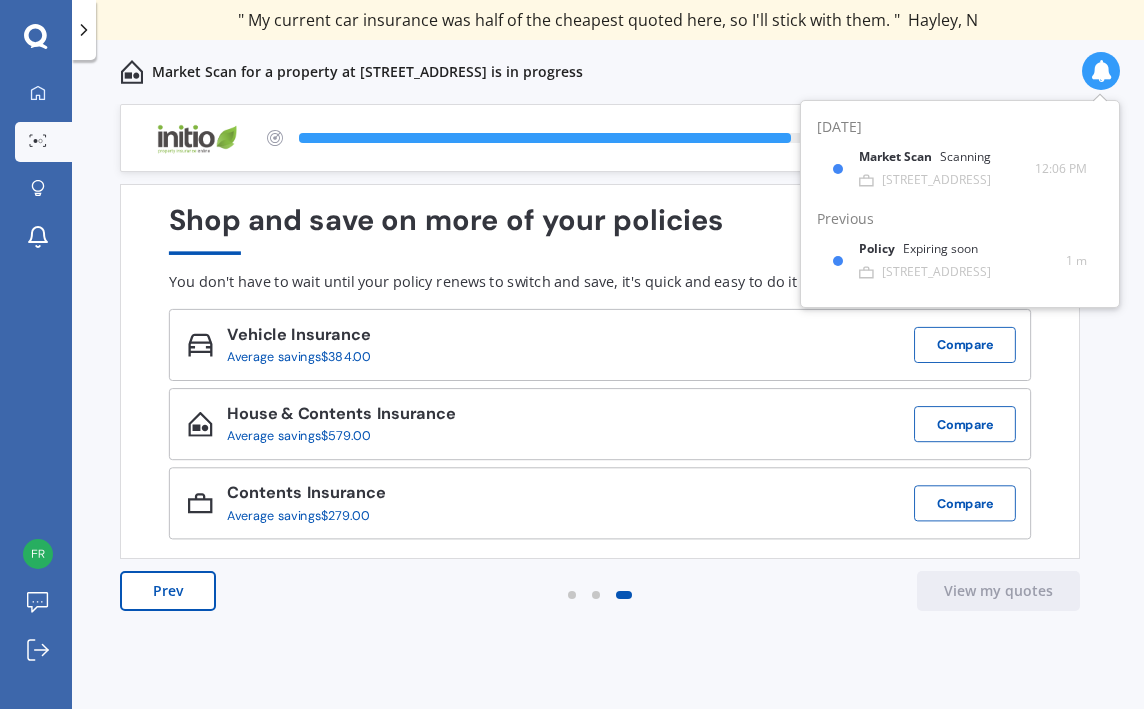 click at bounding box center (1101, 71) 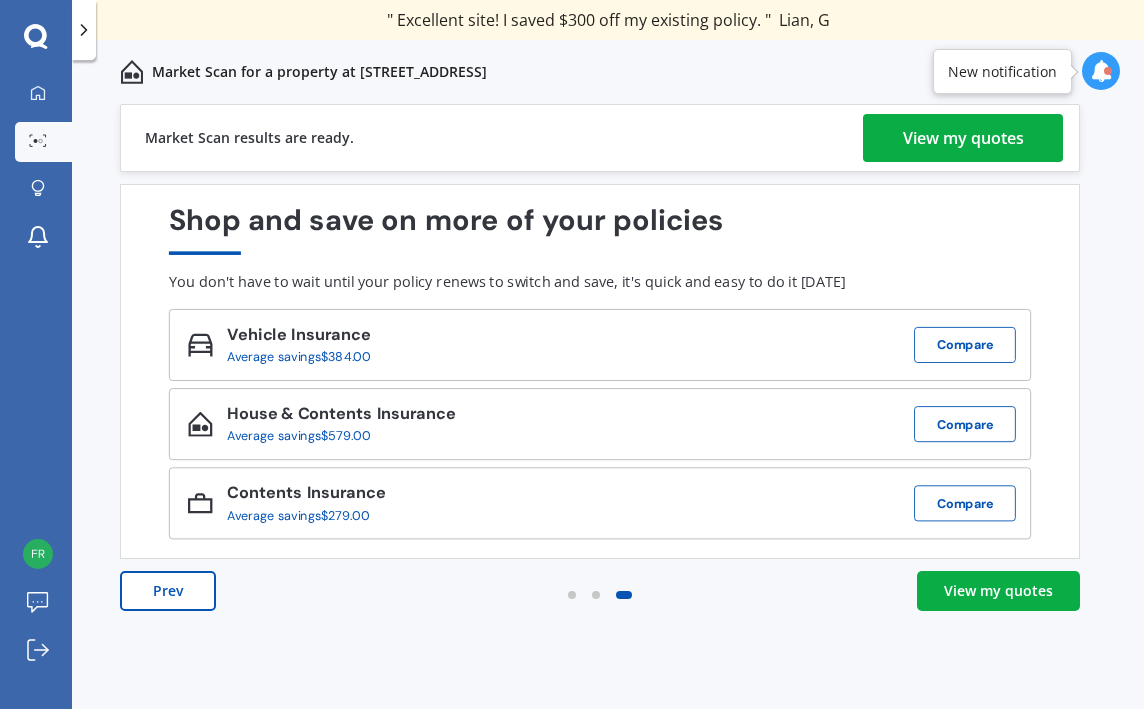 click on "View my quotes" at bounding box center [963, 138] 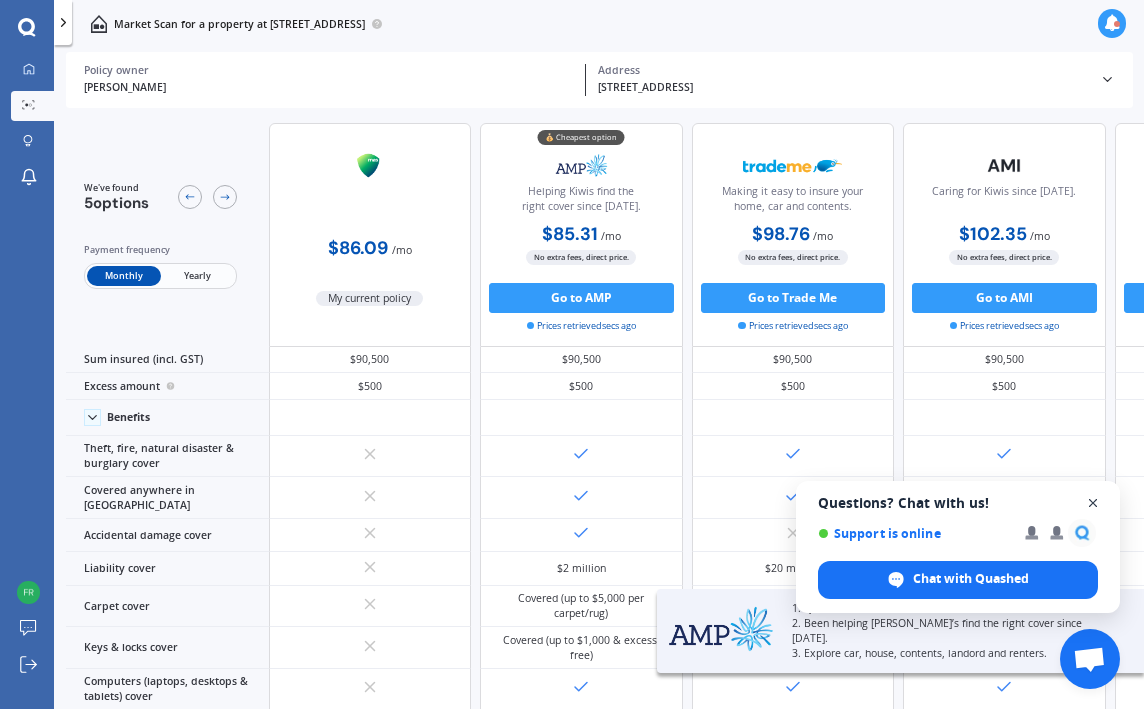 click at bounding box center (1093, 503) 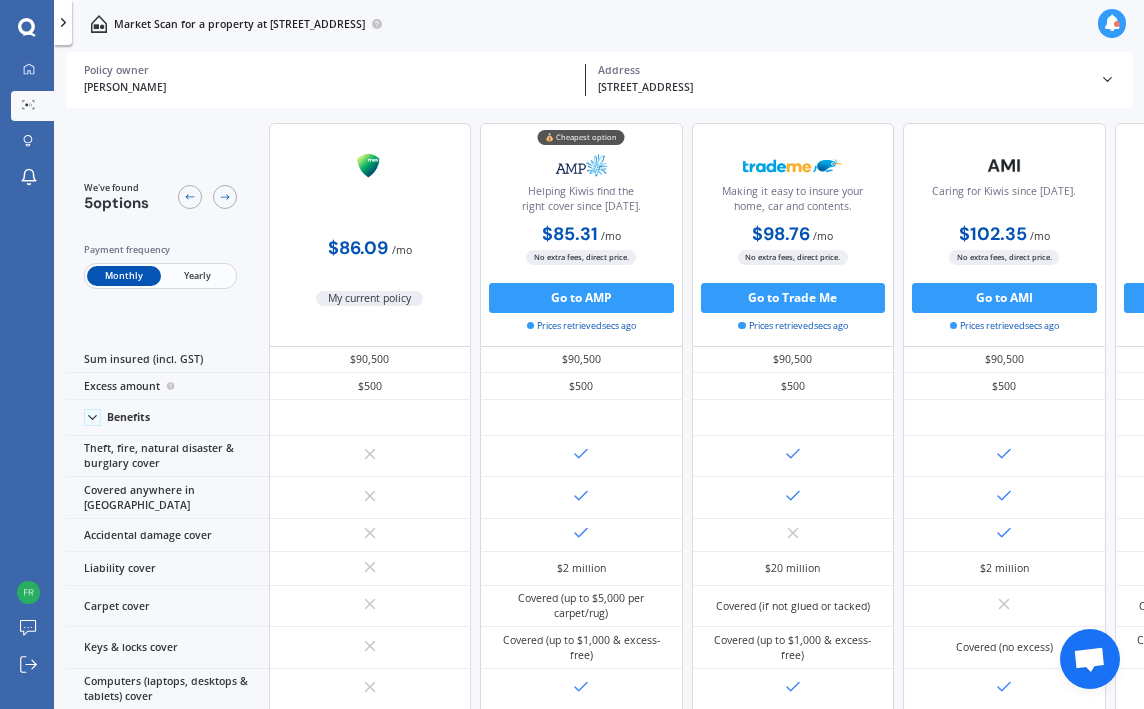 scroll, scrollTop: 0, scrollLeft: 0, axis: both 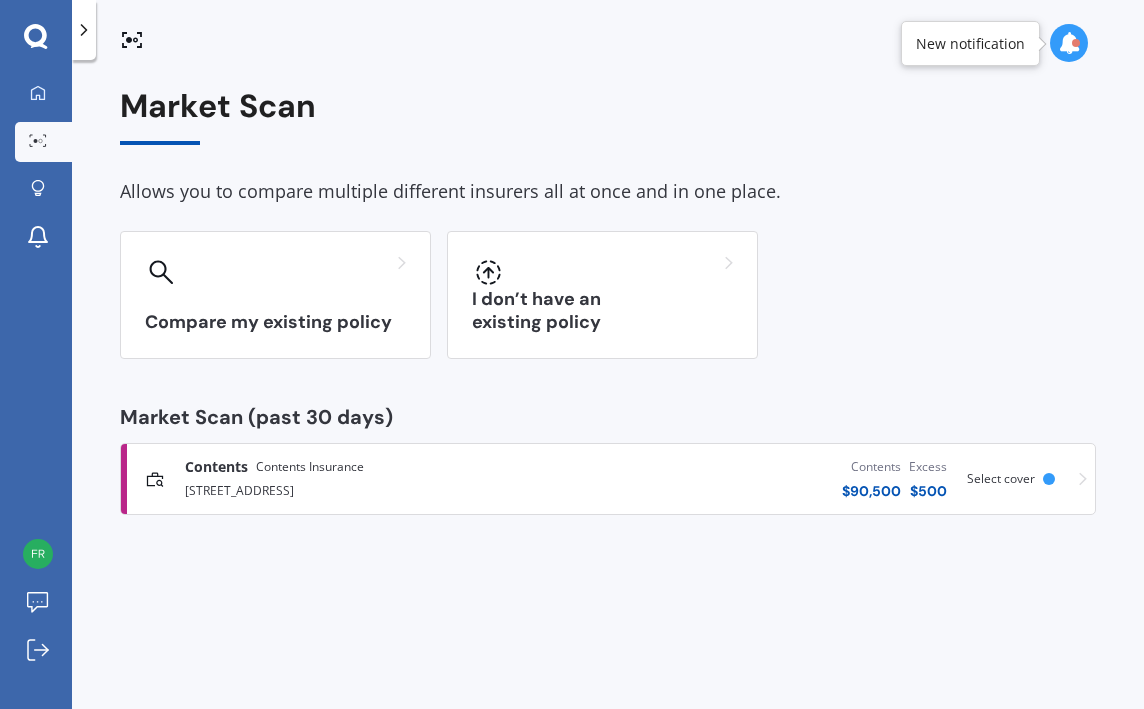 click at bounding box center (1069, 43) 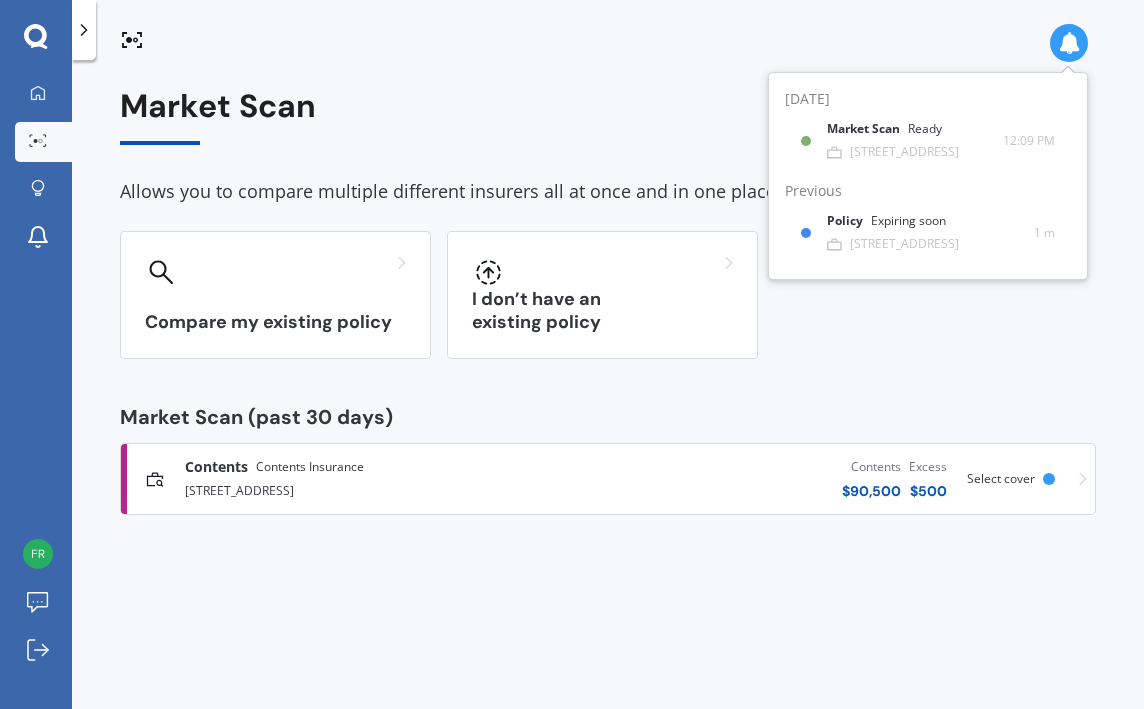 click at bounding box center (608, 32) 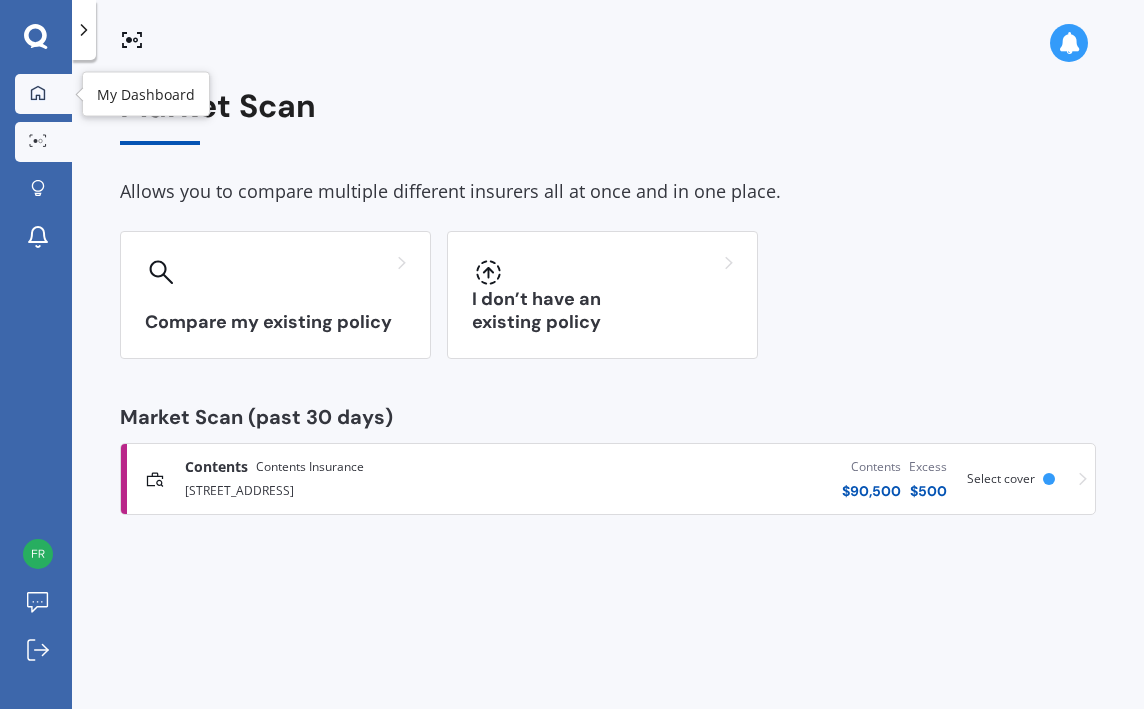 click 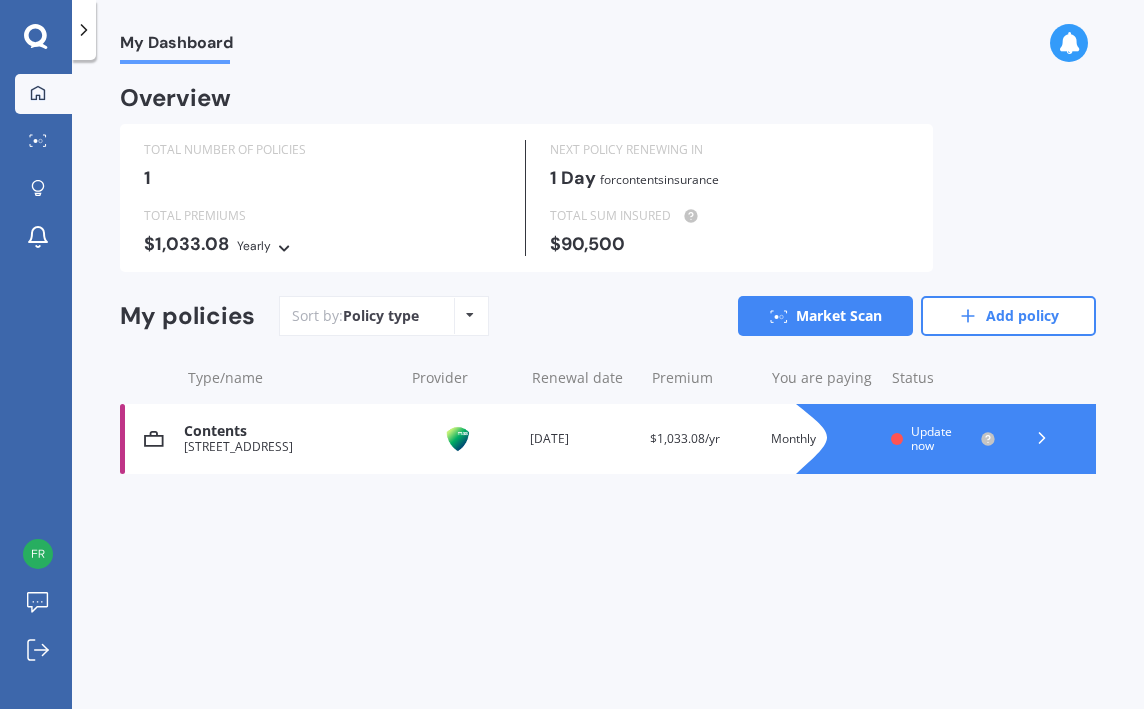 click on "[STREET_ADDRESS]" at bounding box center (288, 447) 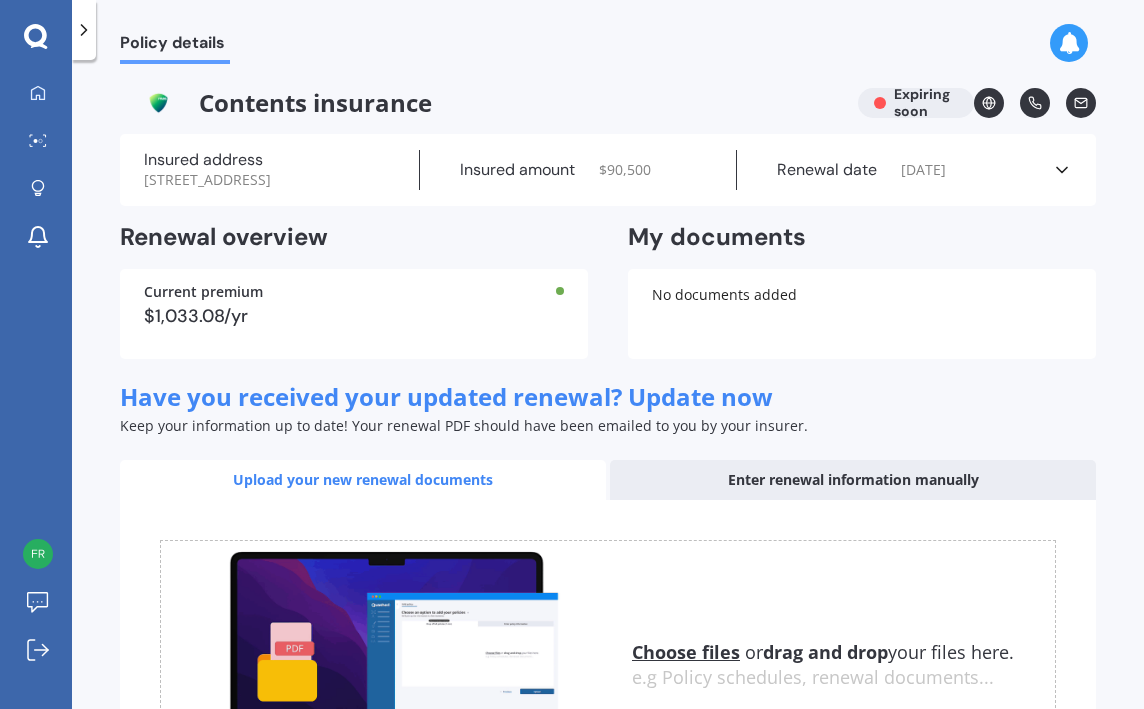 scroll, scrollTop: 0, scrollLeft: 0, axis: both 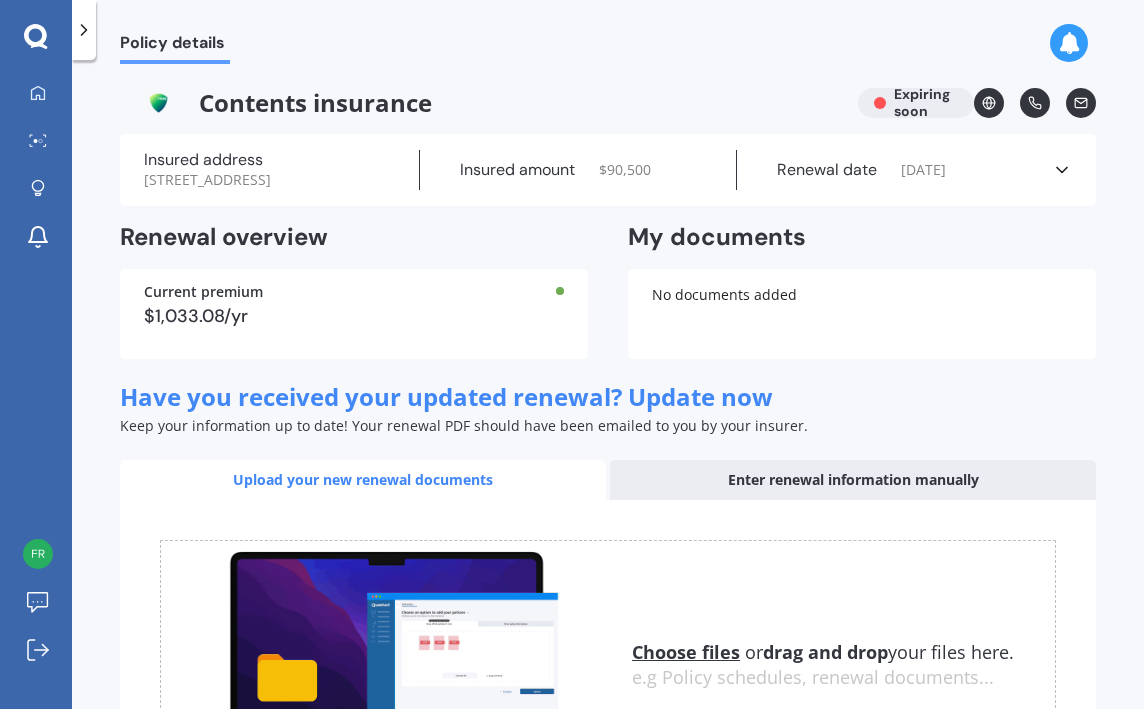 click 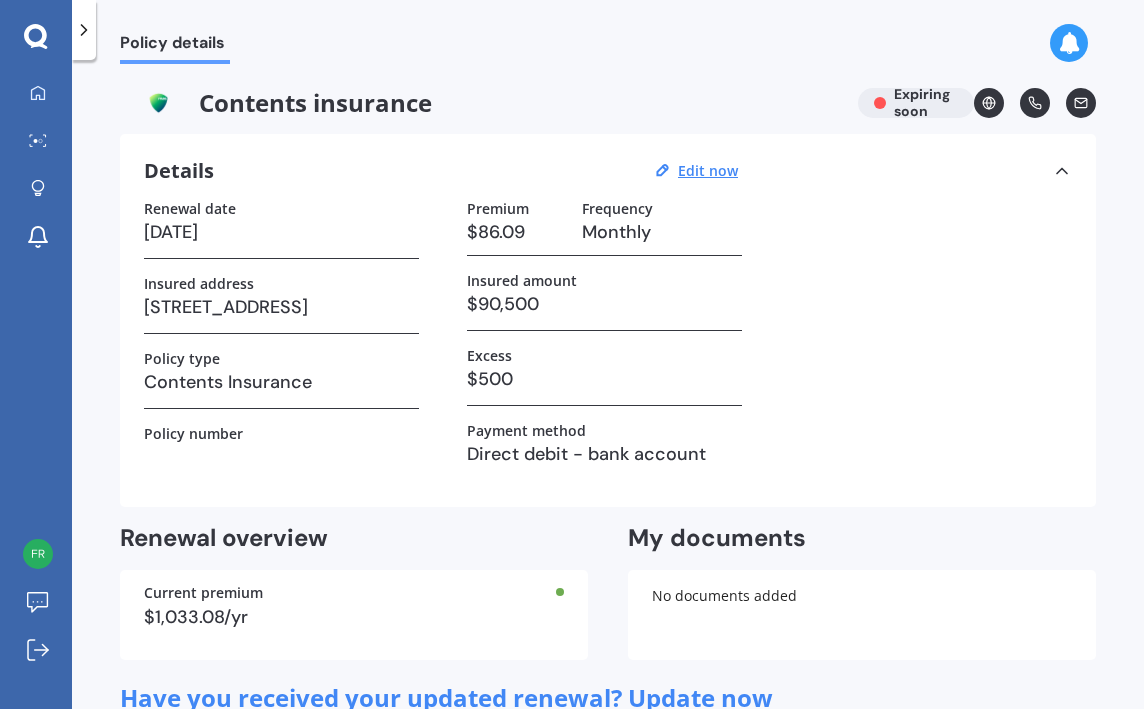 scroll, scrollTop: 0, scrollLeft: 0, axis: both 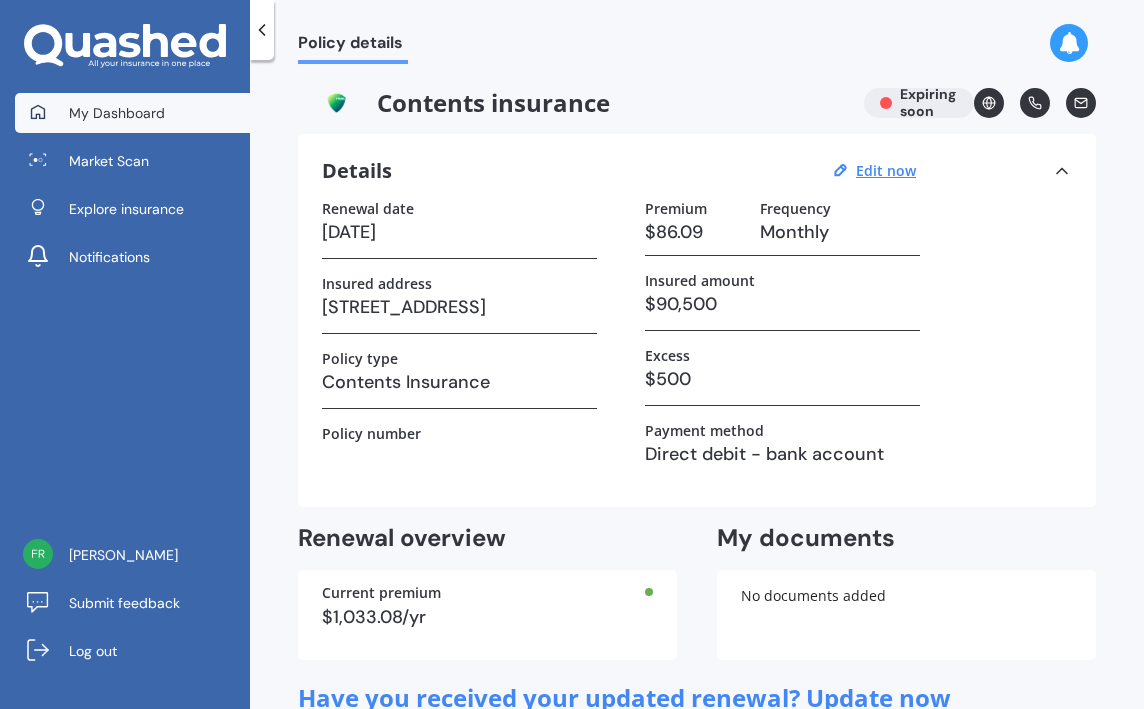 click on "My Dashboard" at bounding box center [117, 113] 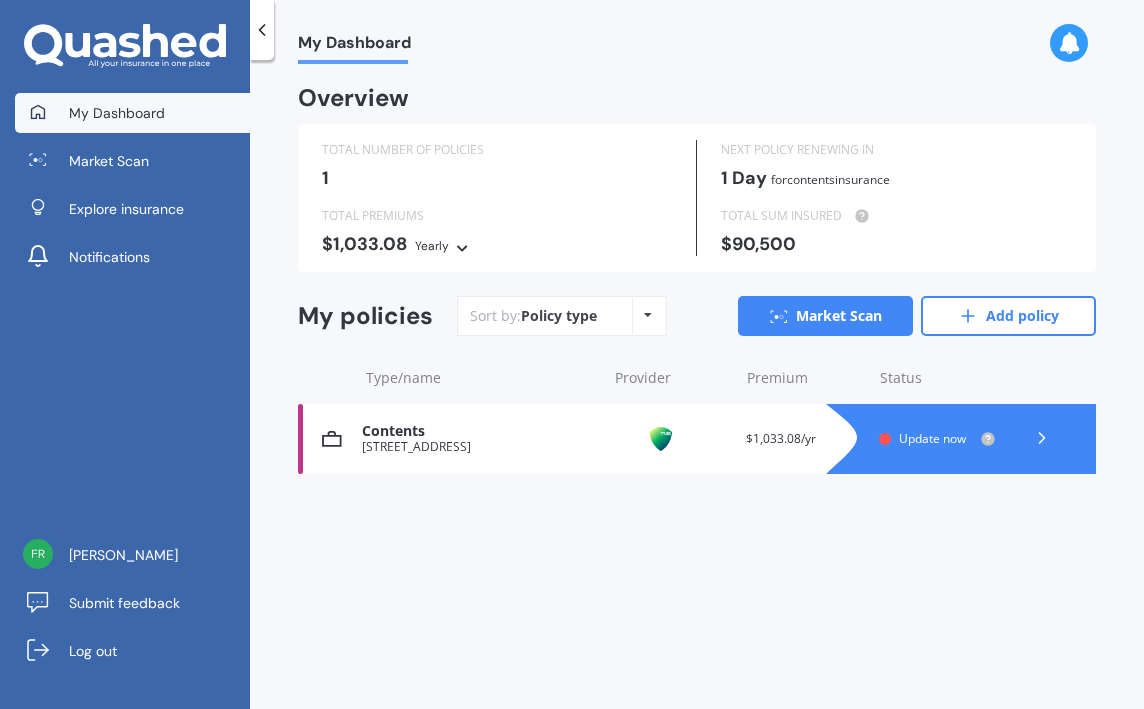 click on "Contents [STREET_ADDRESS] Provider Renewal date [DATE] Premium $1,033.08/yr You are paying Monthly Status Update now" at bounding box center [697, 439] 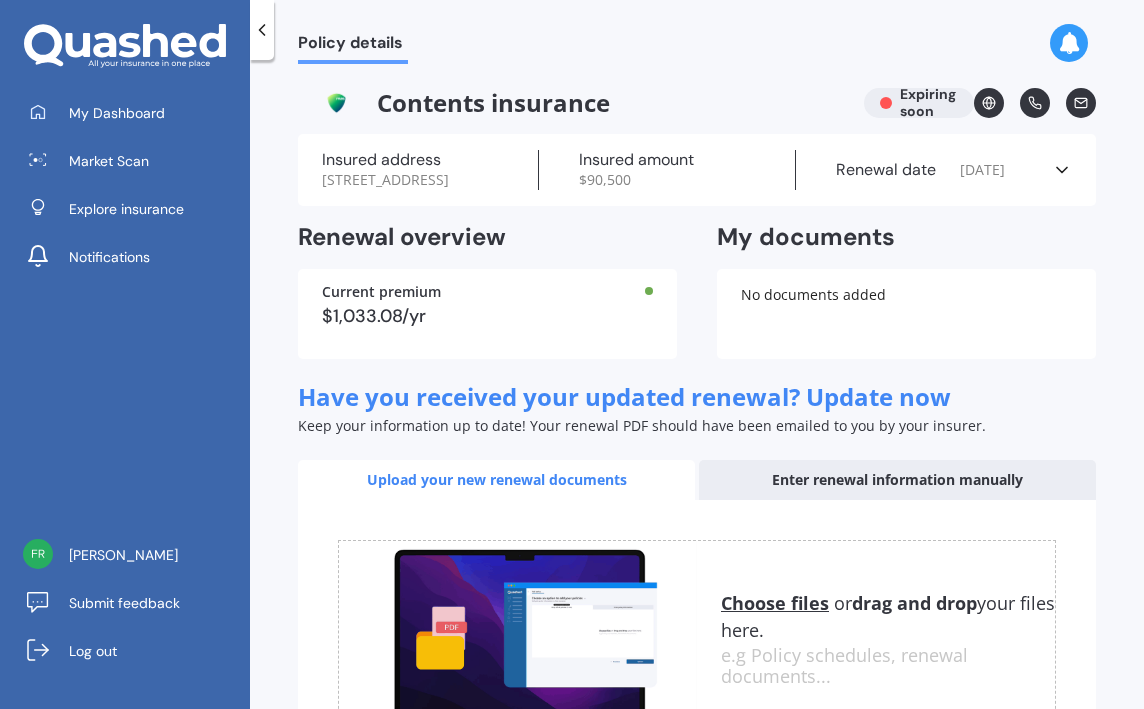 scroll, scrollTop: 0, scrollLeft: 0, axis: both 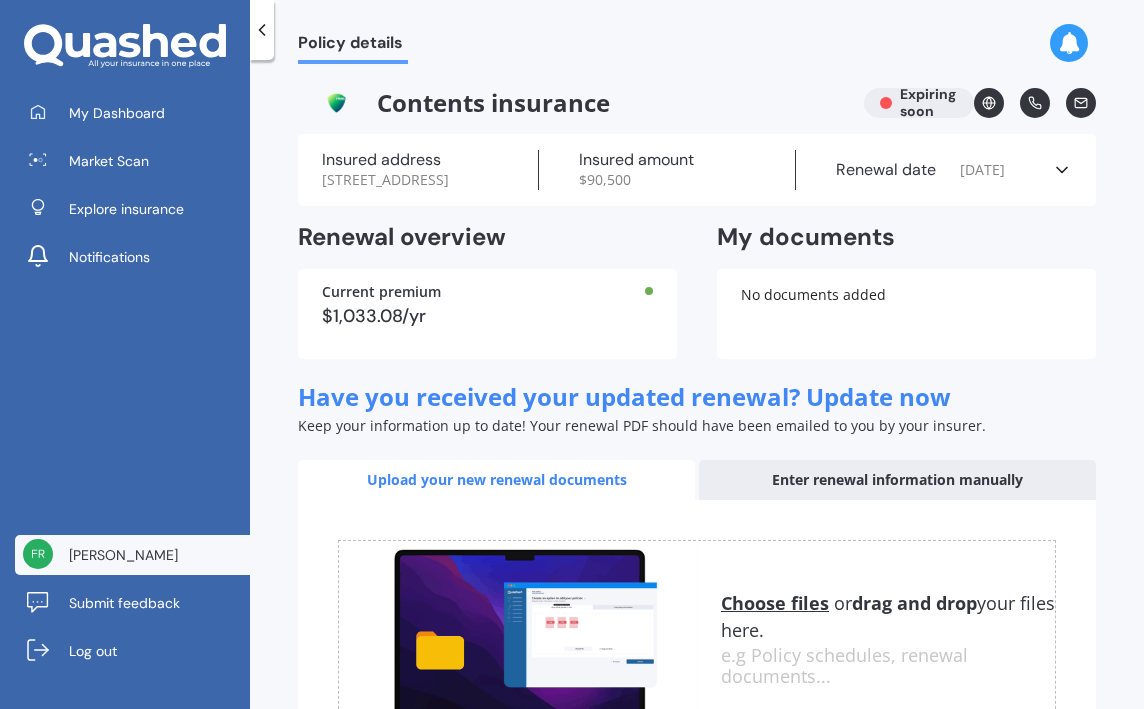 click on "[PERSON_NAME]" at bounding box center (123, 555) 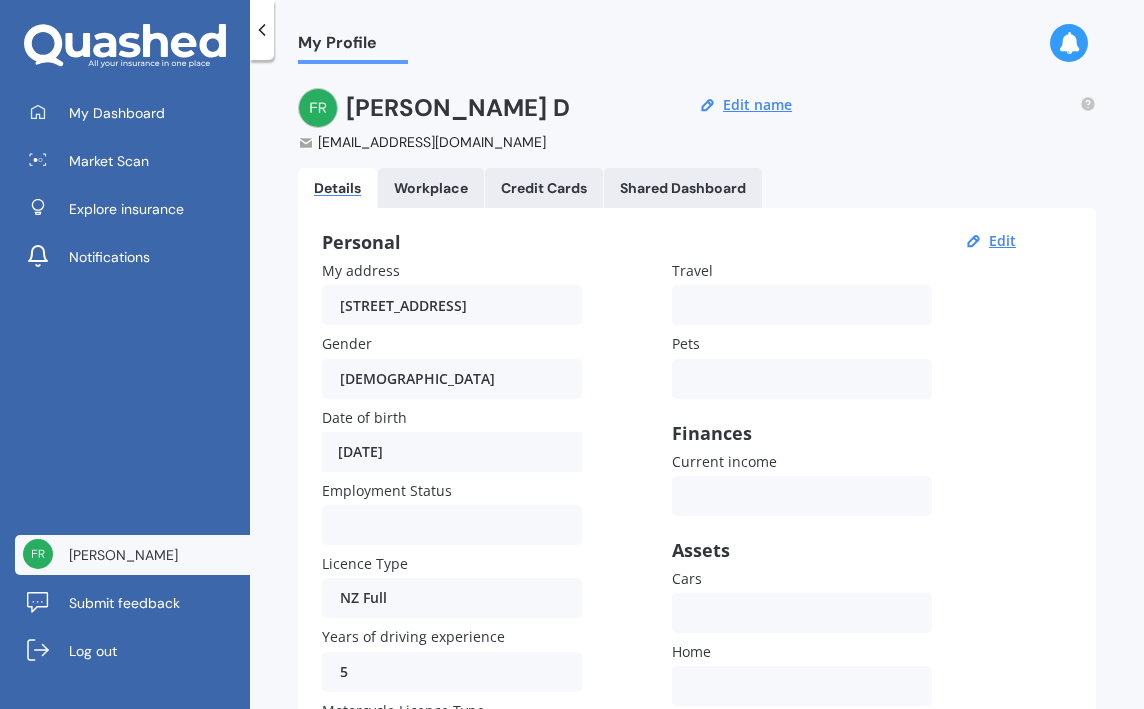 scroll, scrollTop: 0, scrollLeft: 0, axis: both 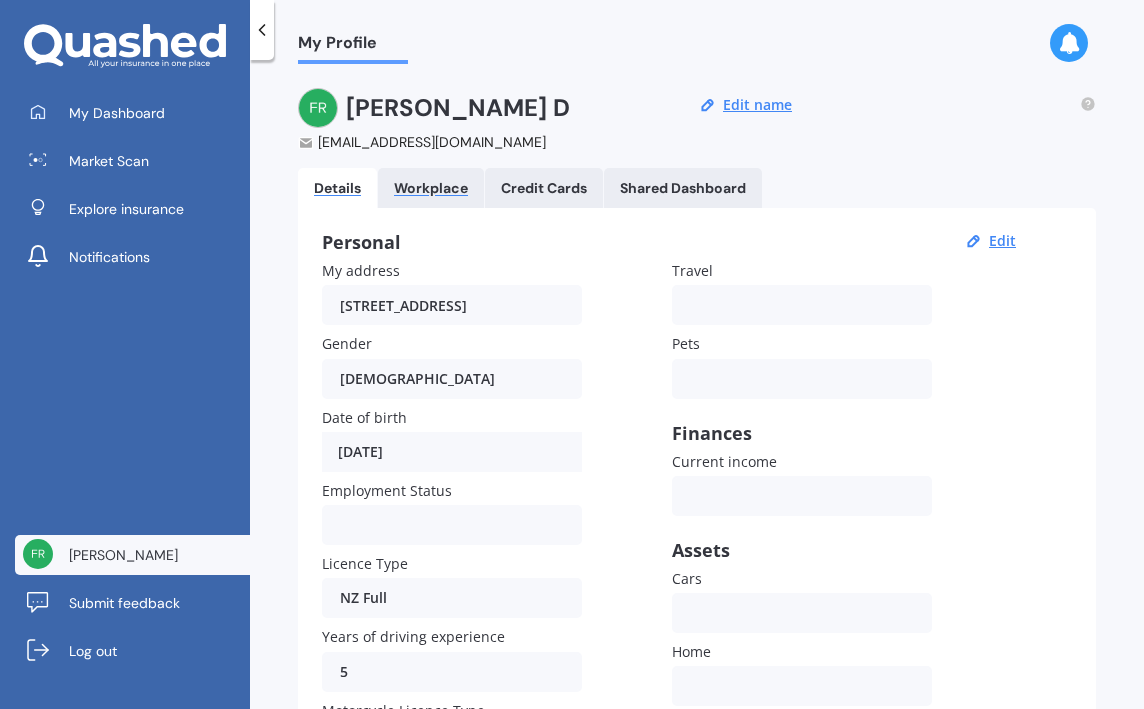 click on "Workplace" at bounding box center (431, 188) 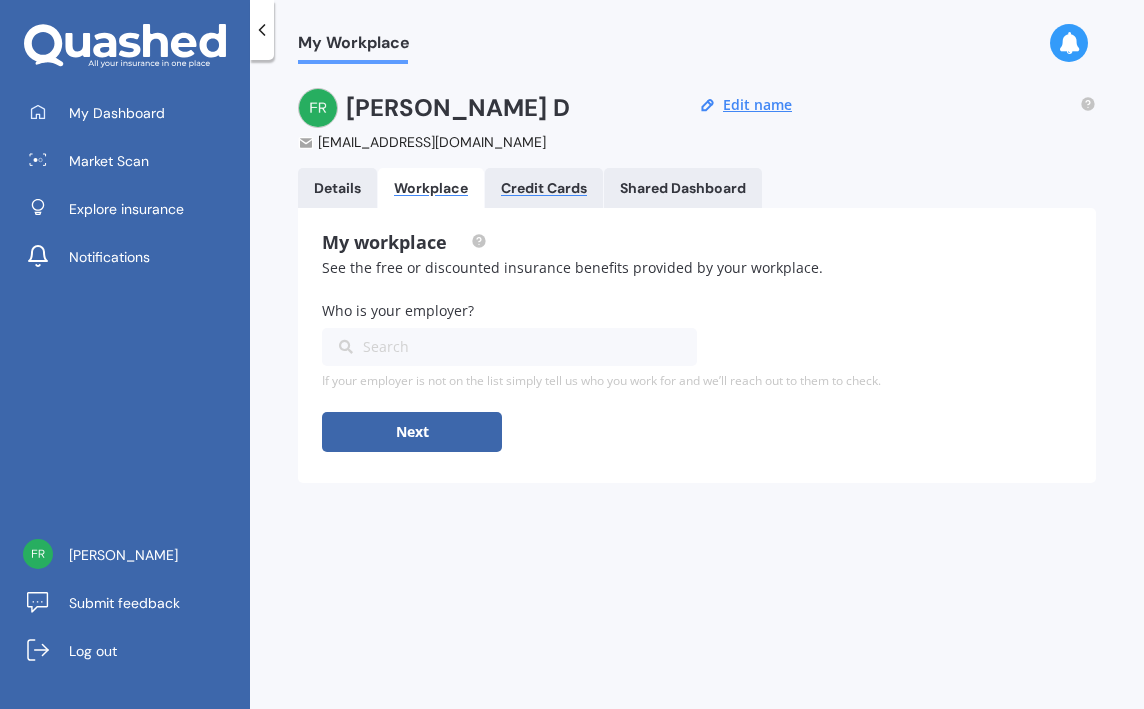 click on "Credit Cards" at bounding box center (544, 188) 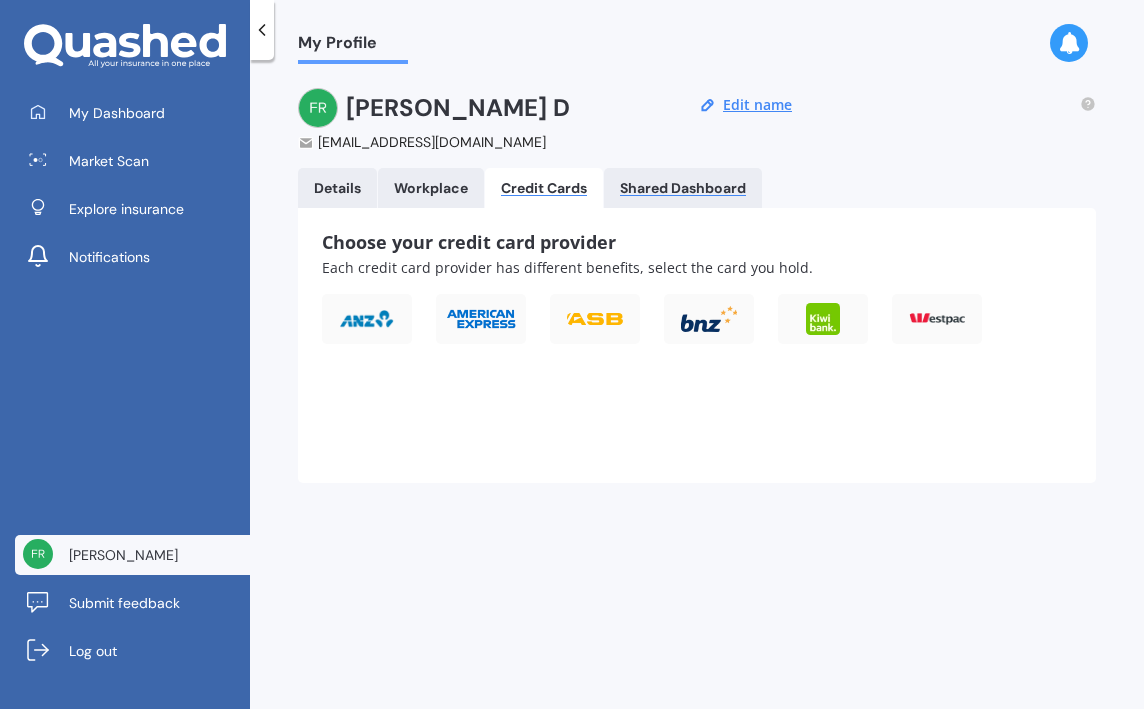 click on "Shared Dashboard" at bounding box center [683, 188] 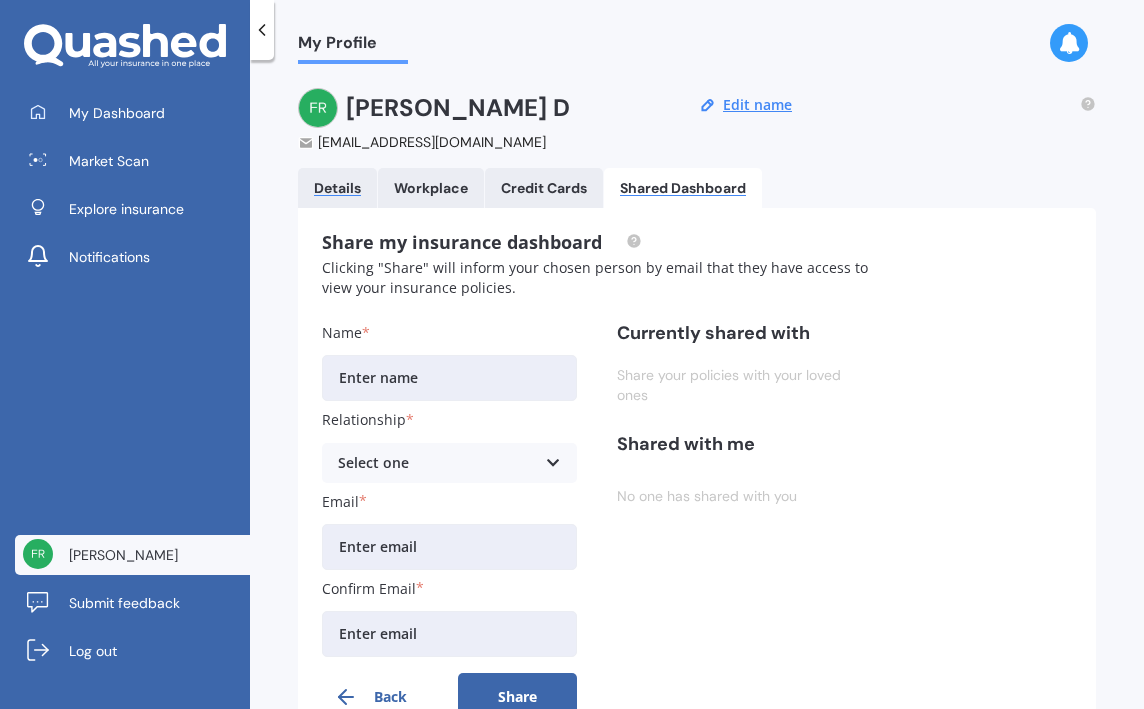 click on "Details" at bounding box center (337, 188) 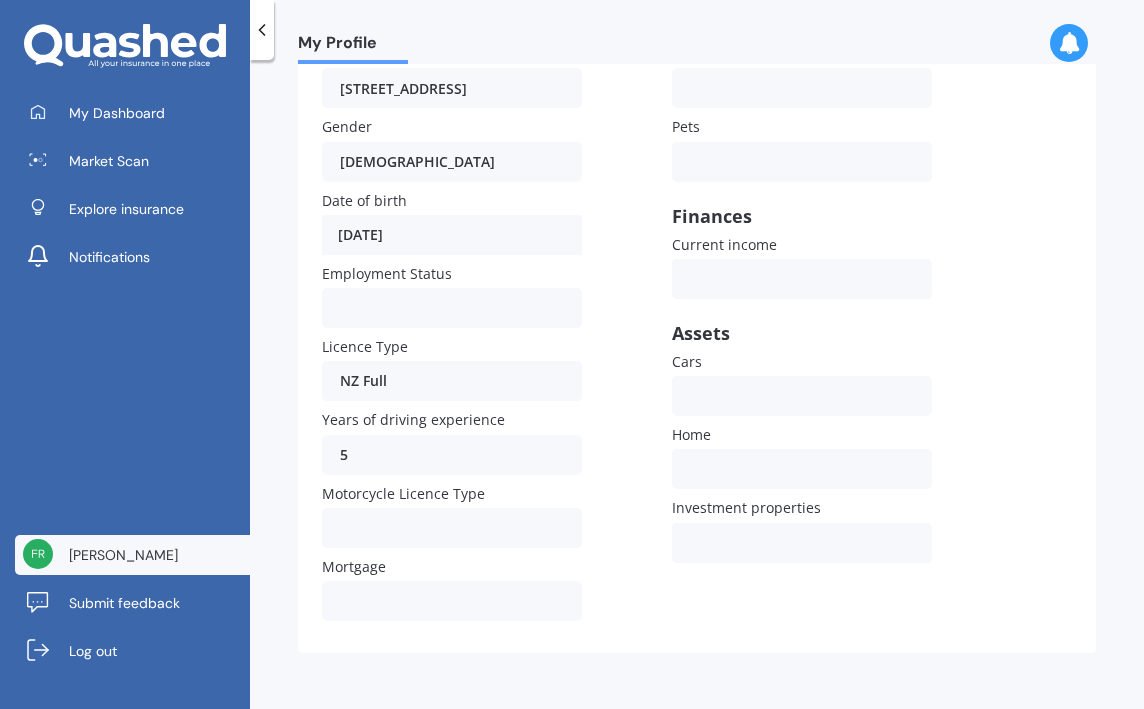 scroll, scrollTop: 215, scrollLeft: 0, axis: vertical 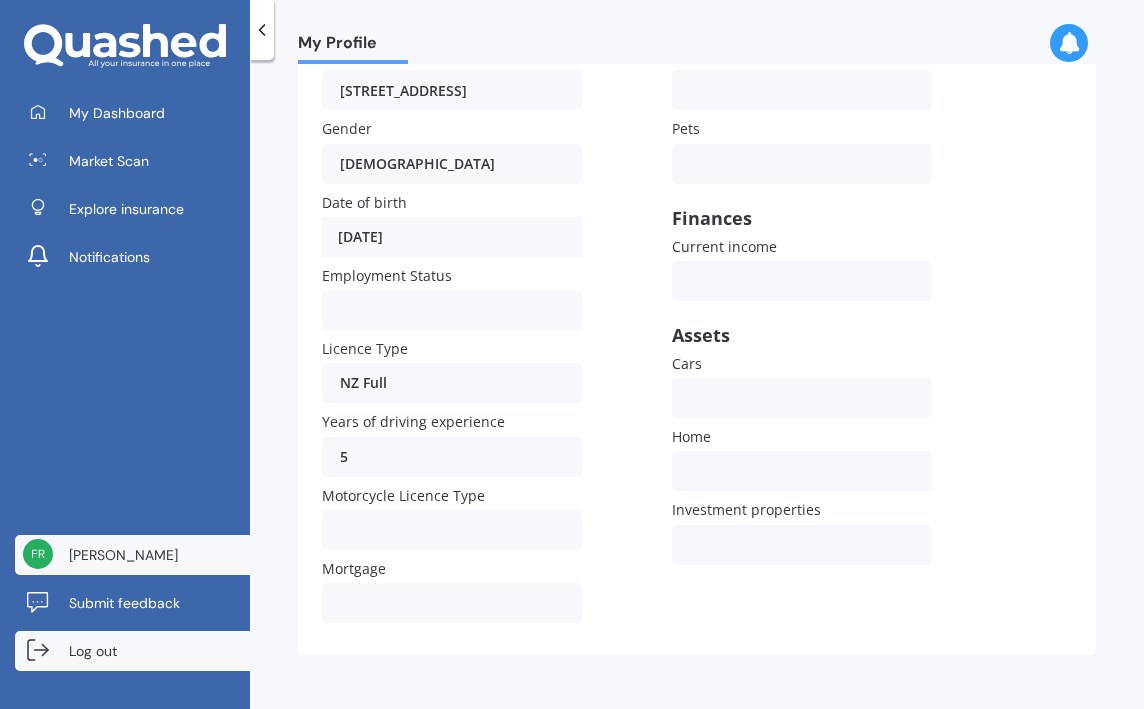 click on "Log out" at bounding box center [93, 651] 